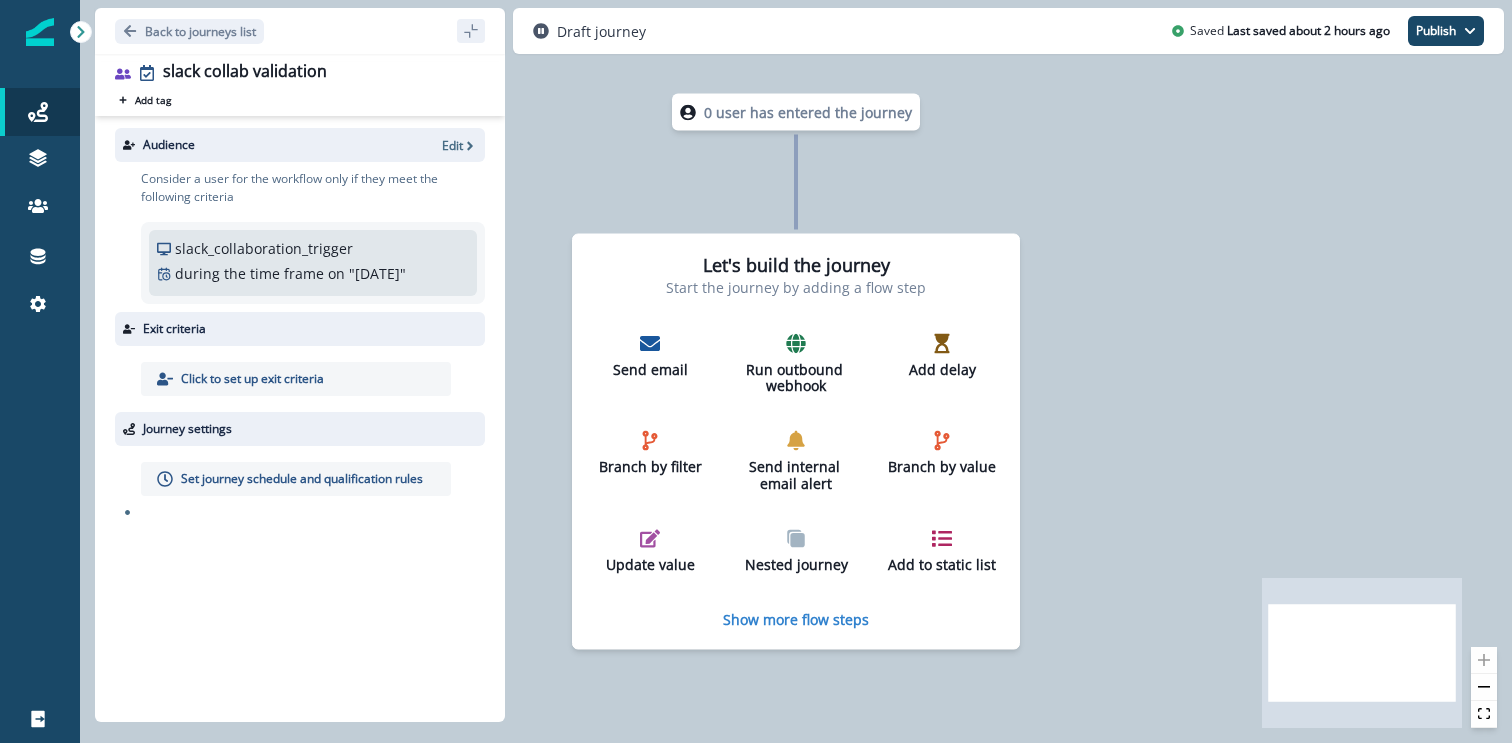 scroll, scrollTop: 0, scrollLeft: 0, axis: both 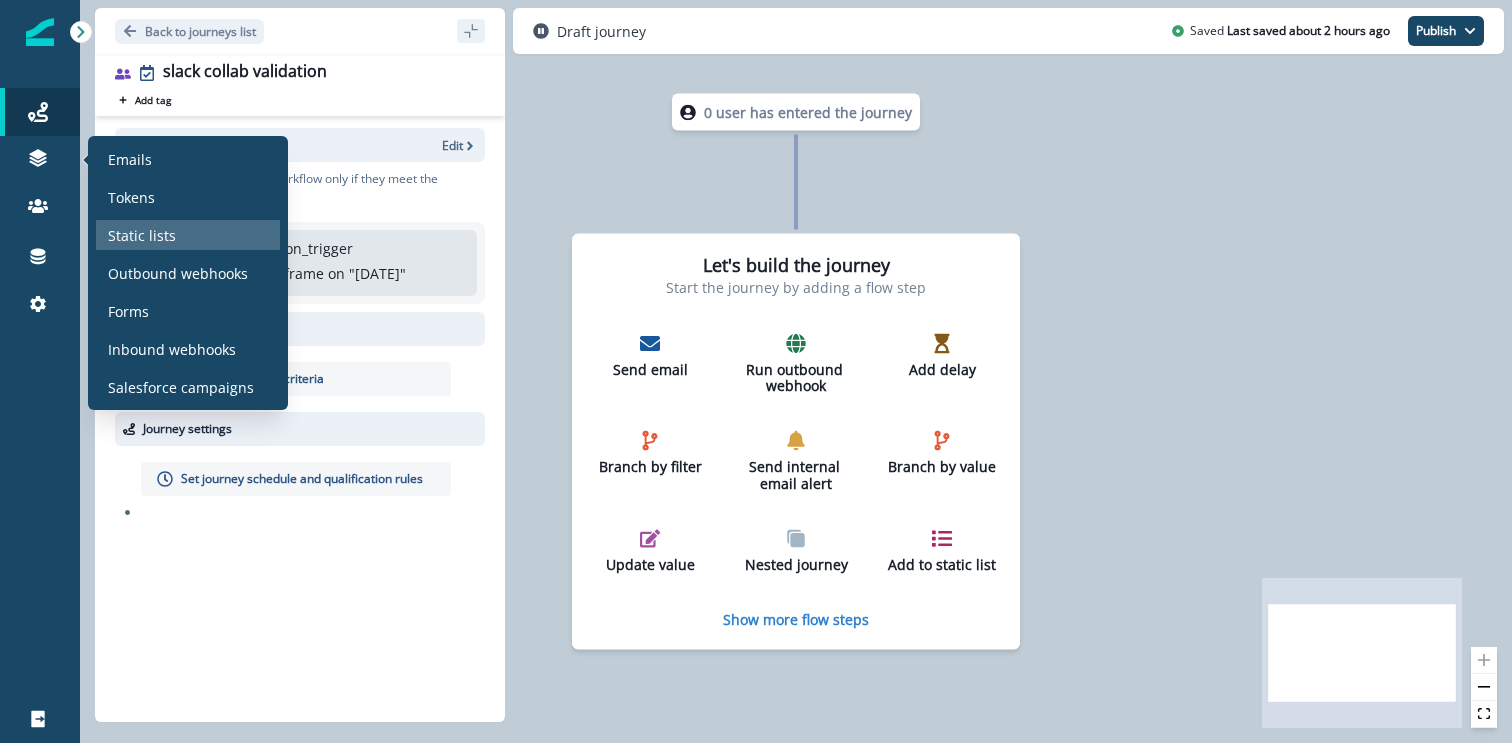 click on "Static lists" at bounding box center [142, 235] 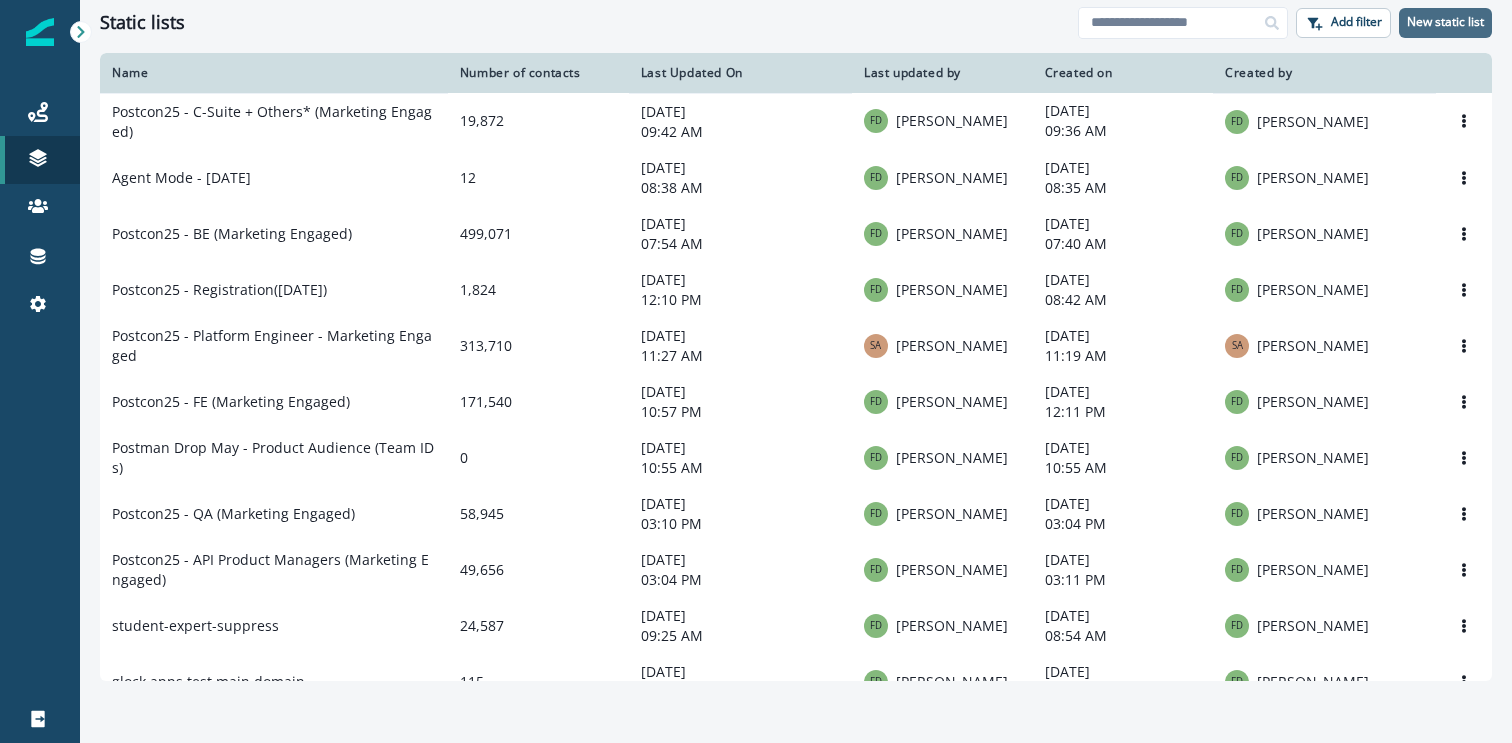 click on "New static list" at bounding box center [1445, 22] 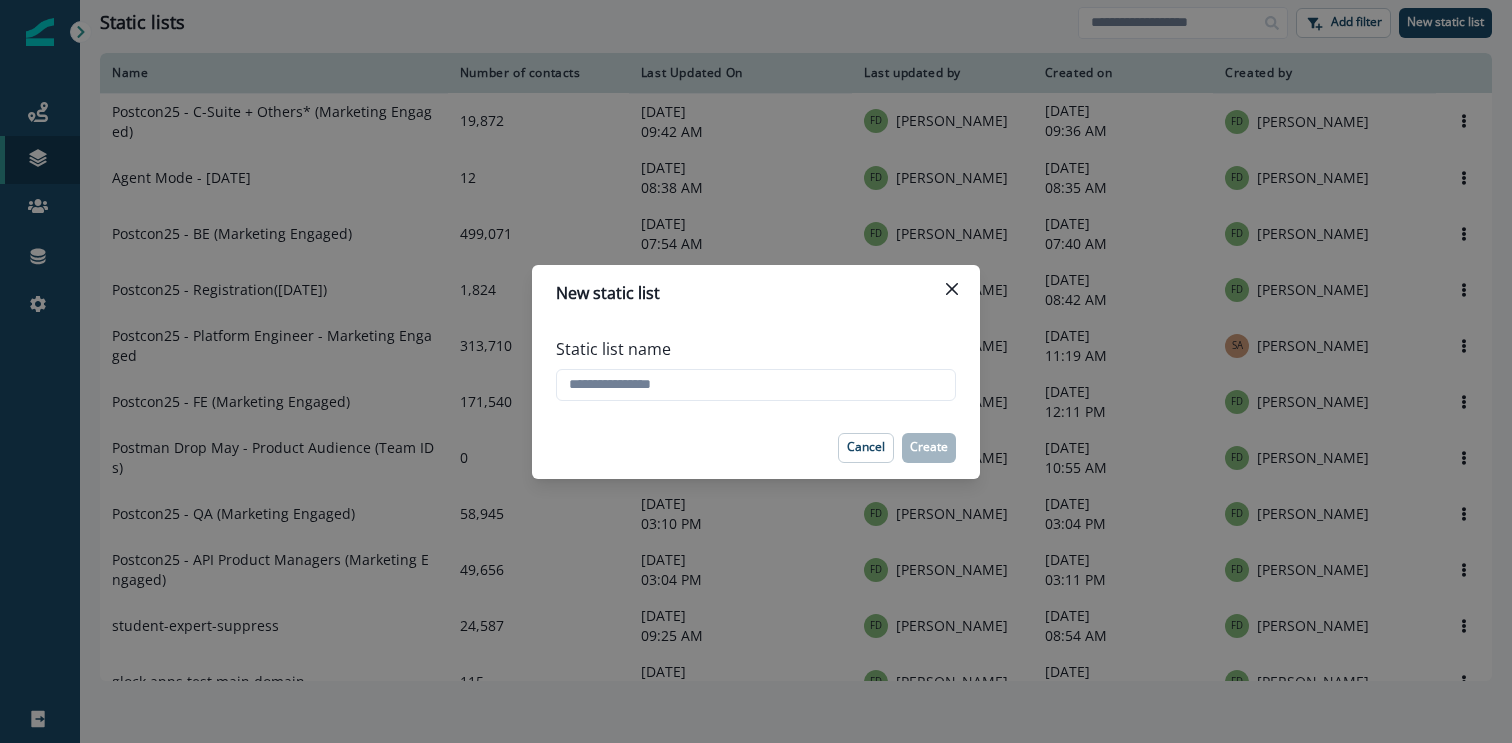 type on "*" 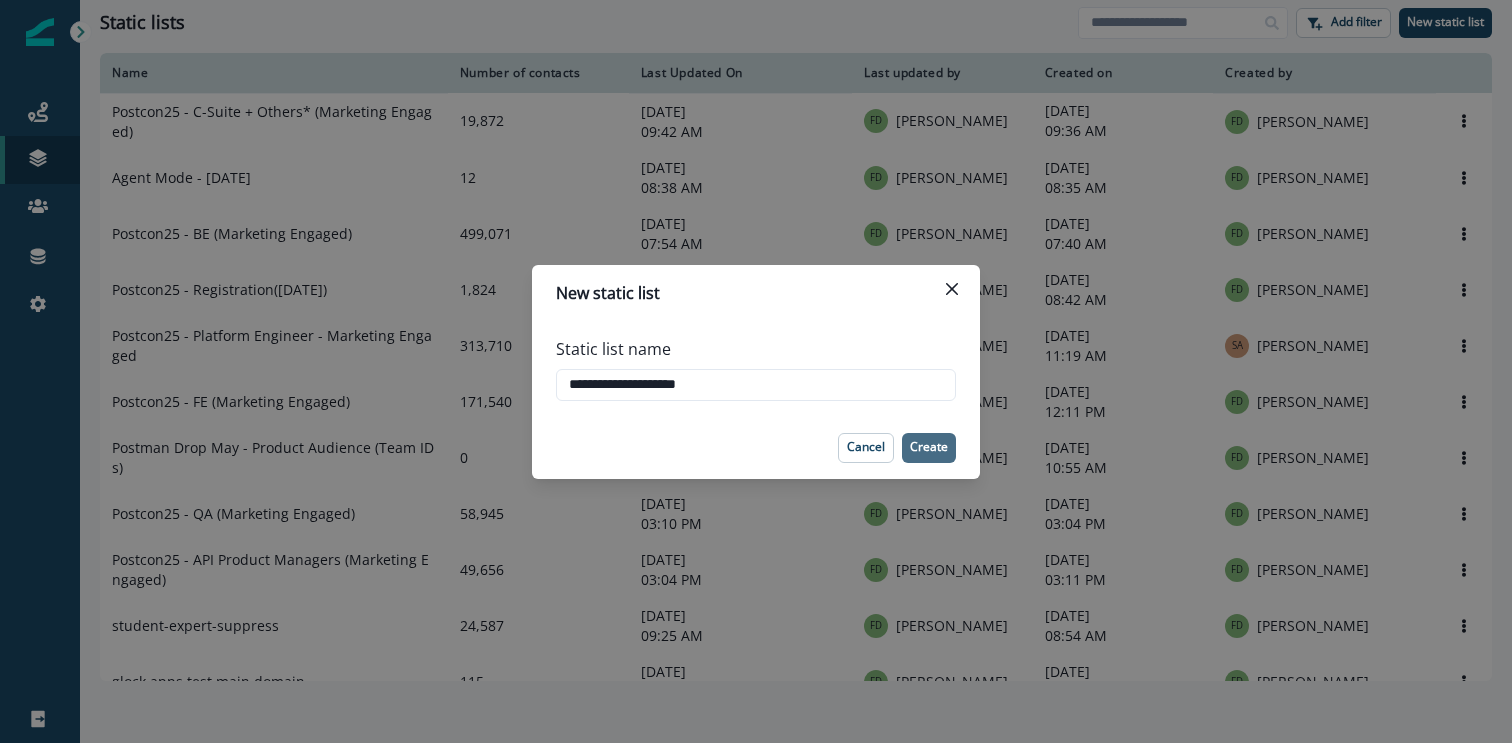 type on "**********" 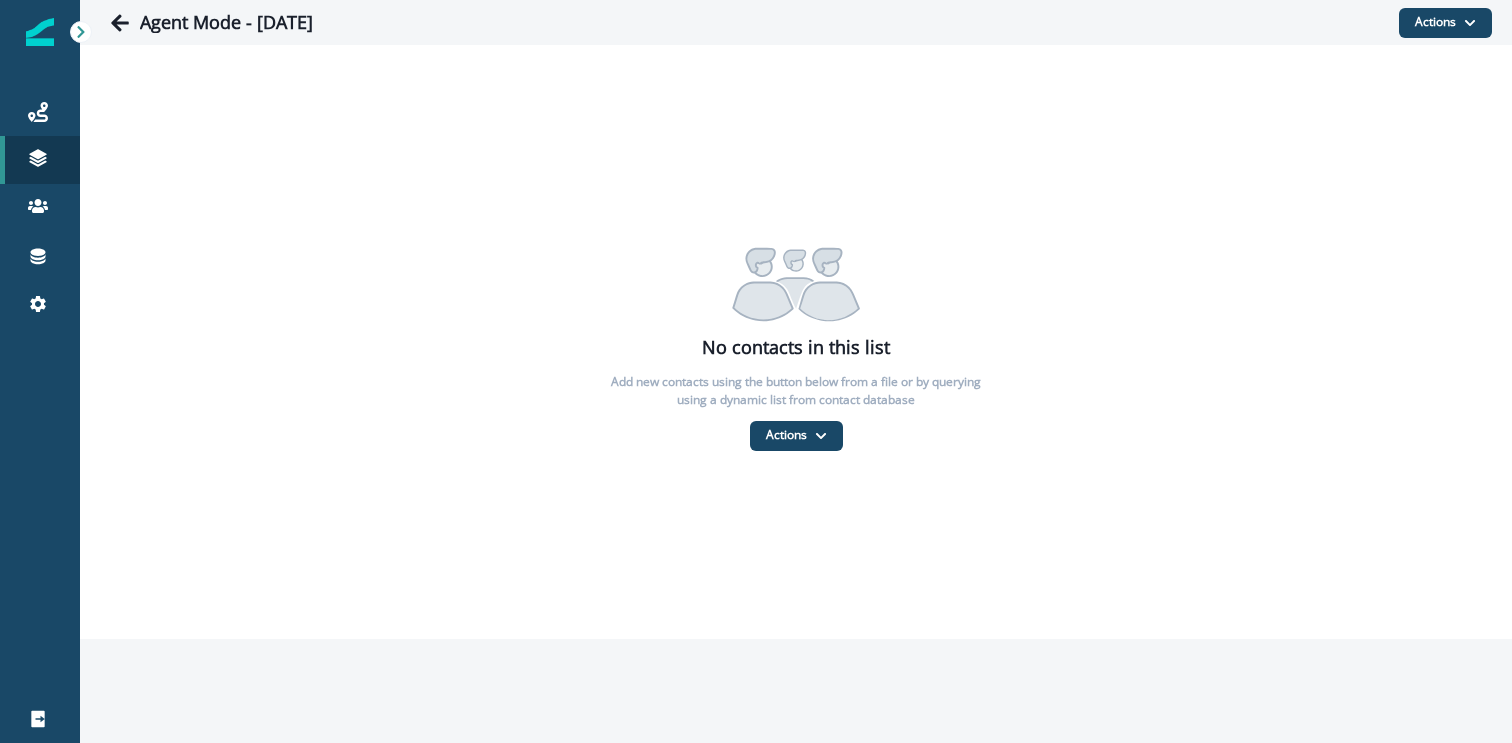 click on "No contacts in this list Add new contacts using the button below from a file or by querying using a dynamic list from contact database Actions Add contacts From a CSV file From a dynamic list" at bounding box center (796, 342) 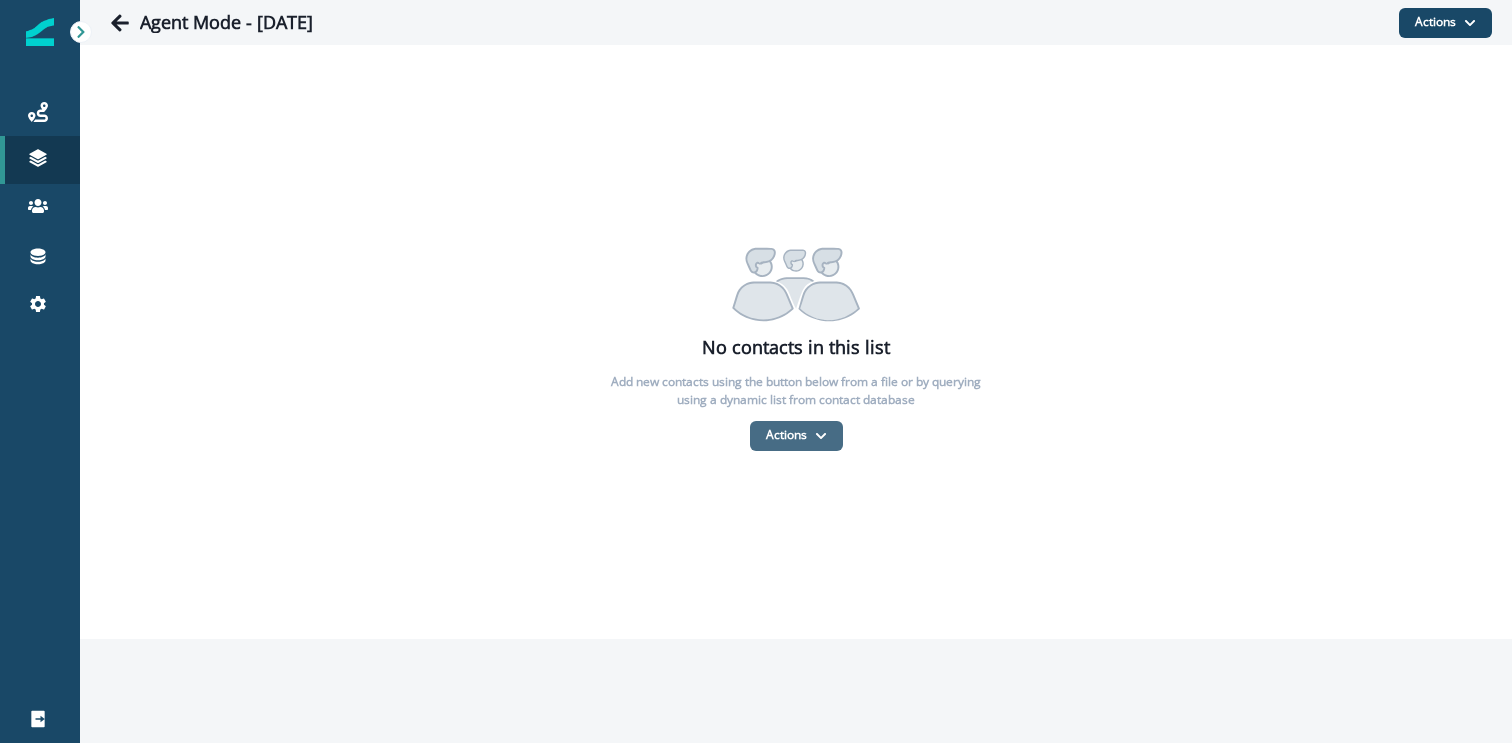 click 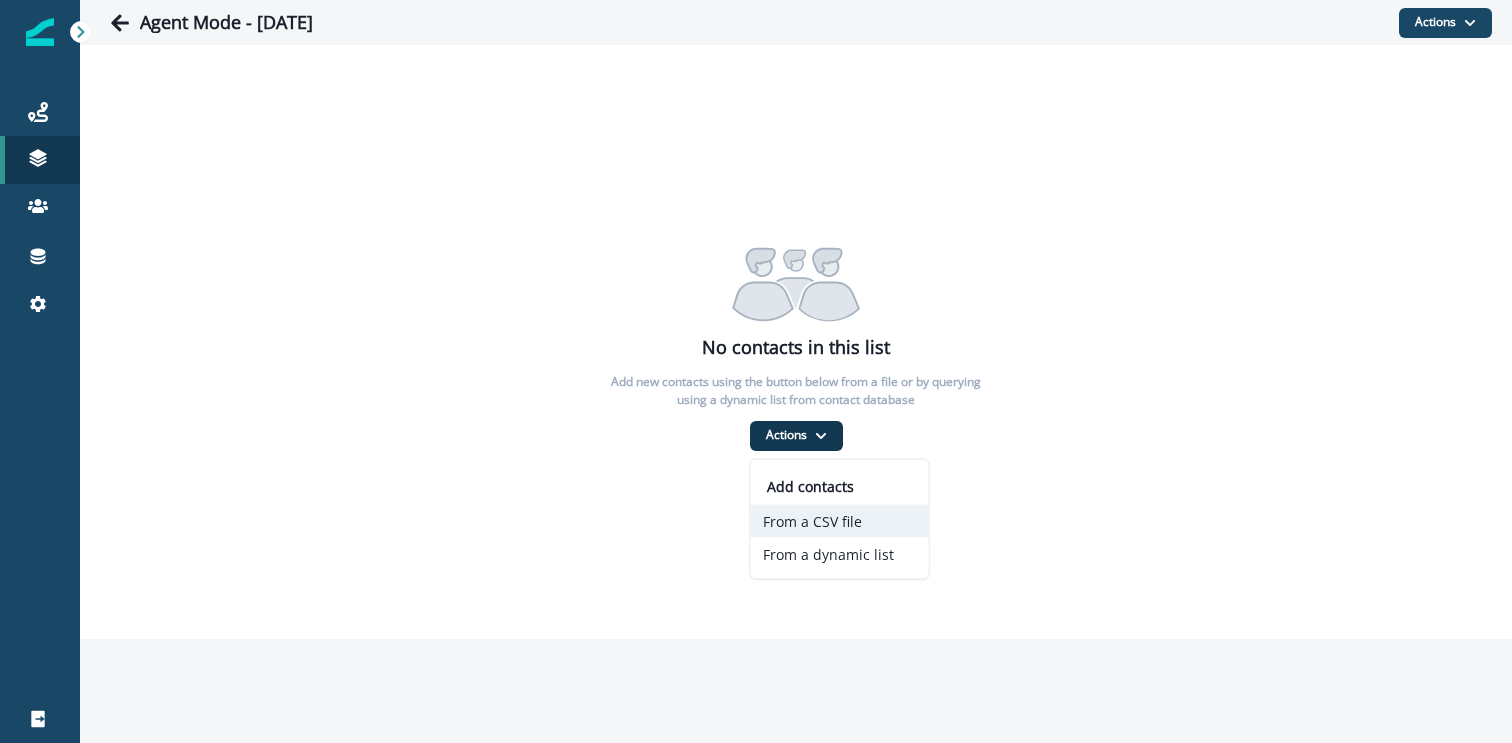 click on "From a CSV file" at bounding box center [840, 521] 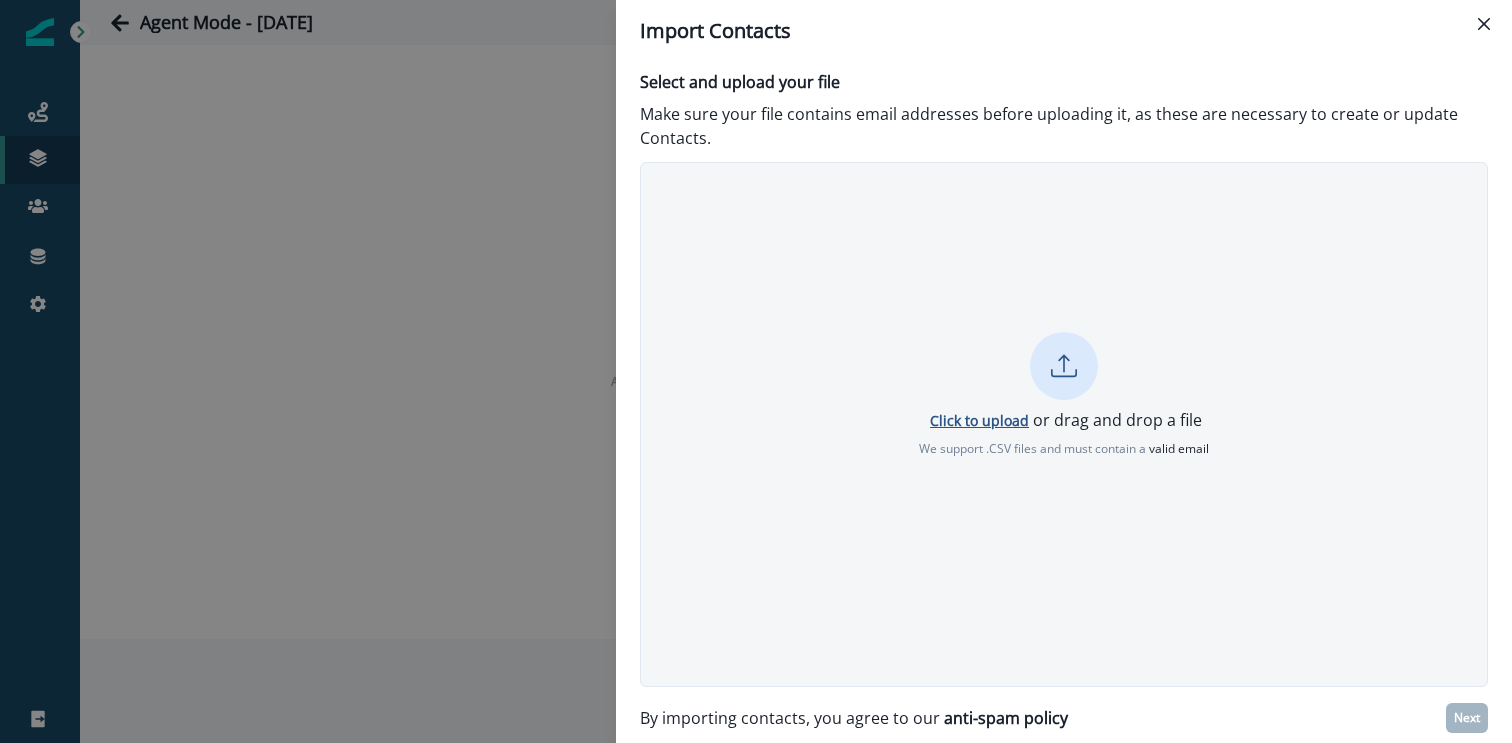 click on "Click to upload" at bounding box center (979, 420) 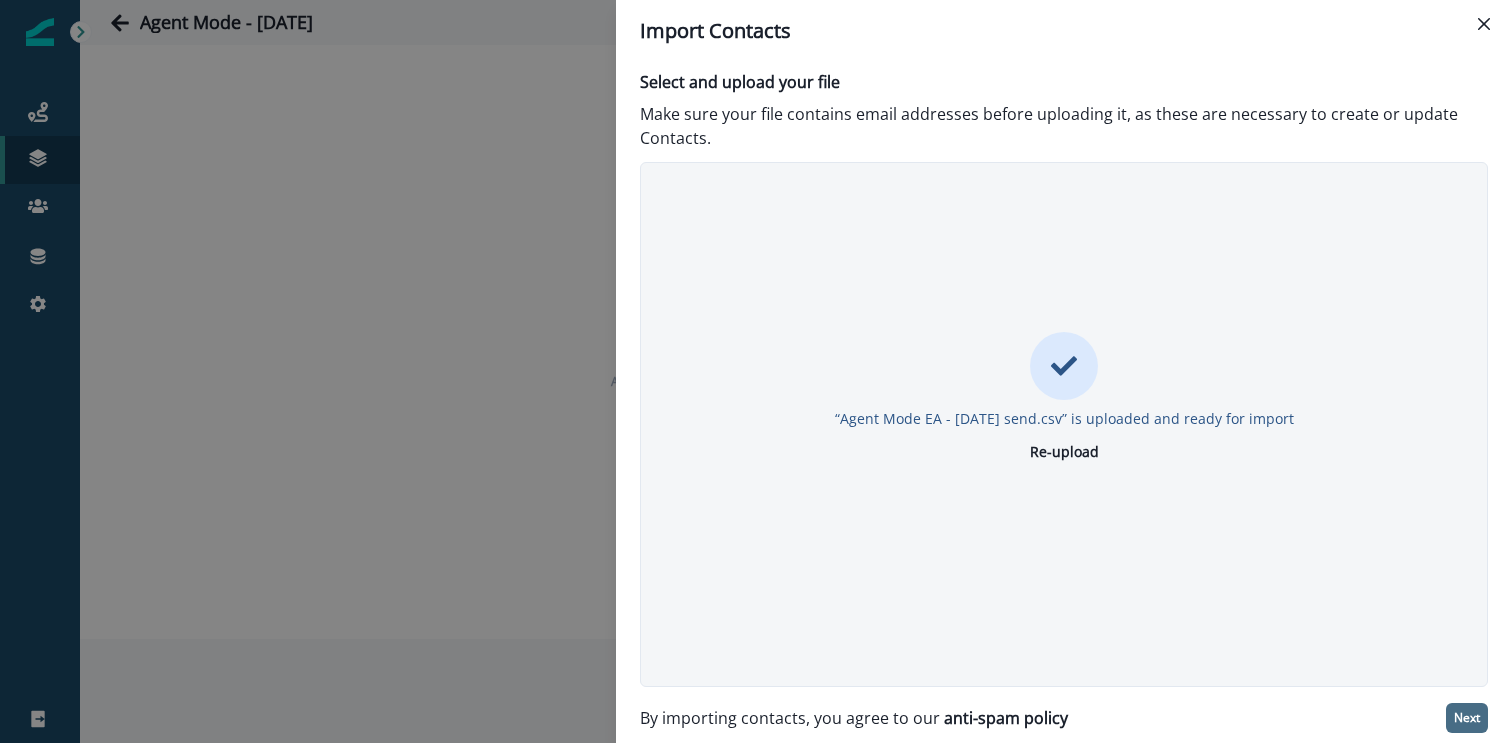click on "Next" at bounding box center (1467, 718) 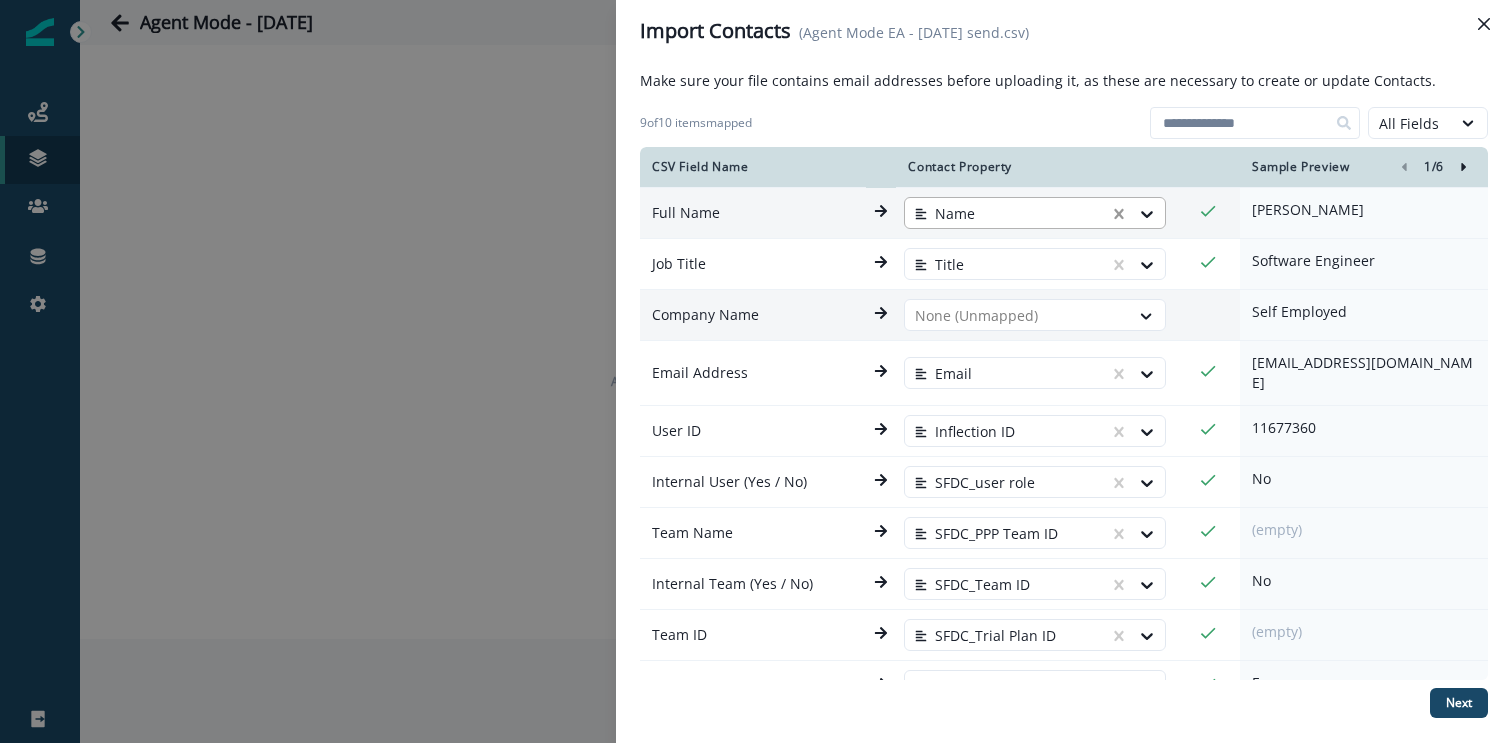 scroll, scrollTop: 18, scrollLeft: 0, axis: vertical 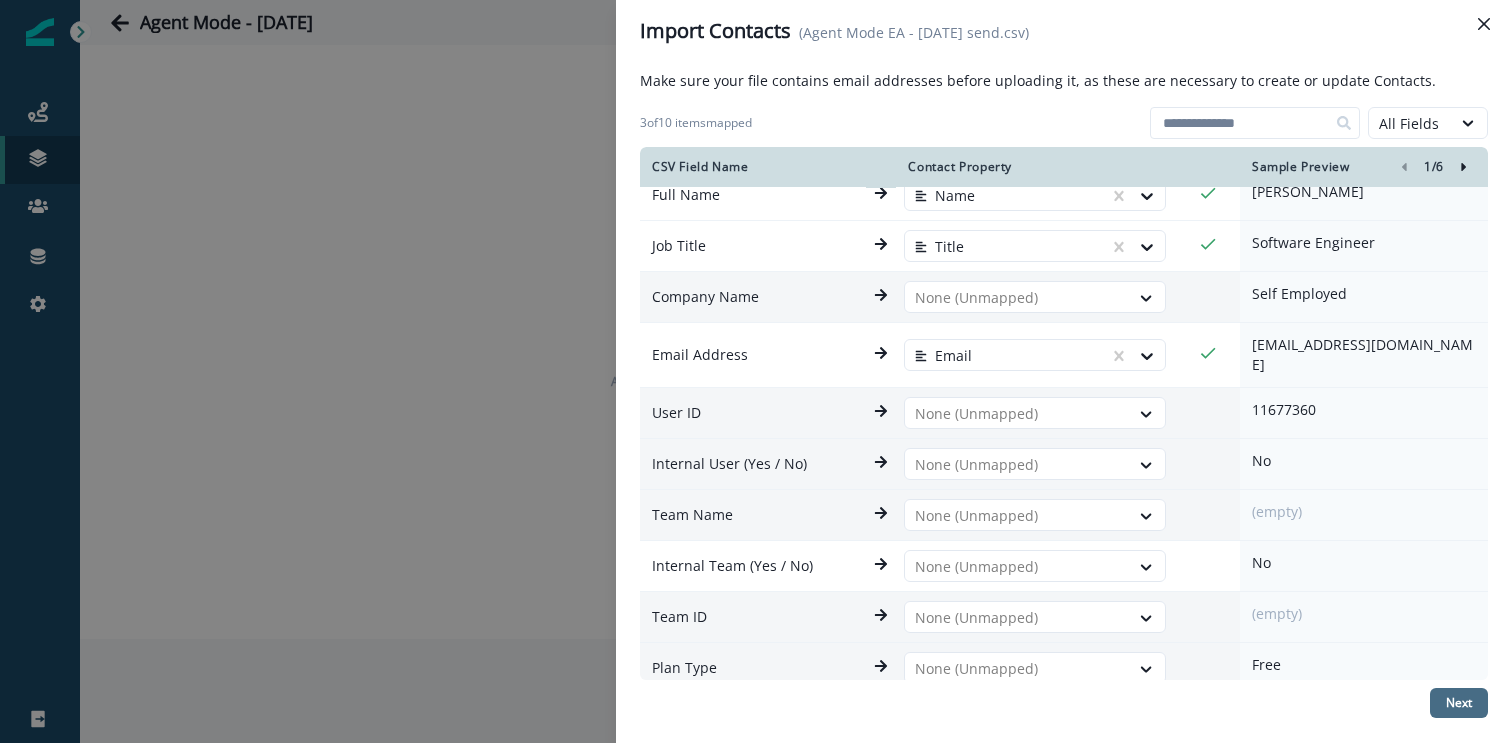 click on "Next" at bounding box center (1459, 703) 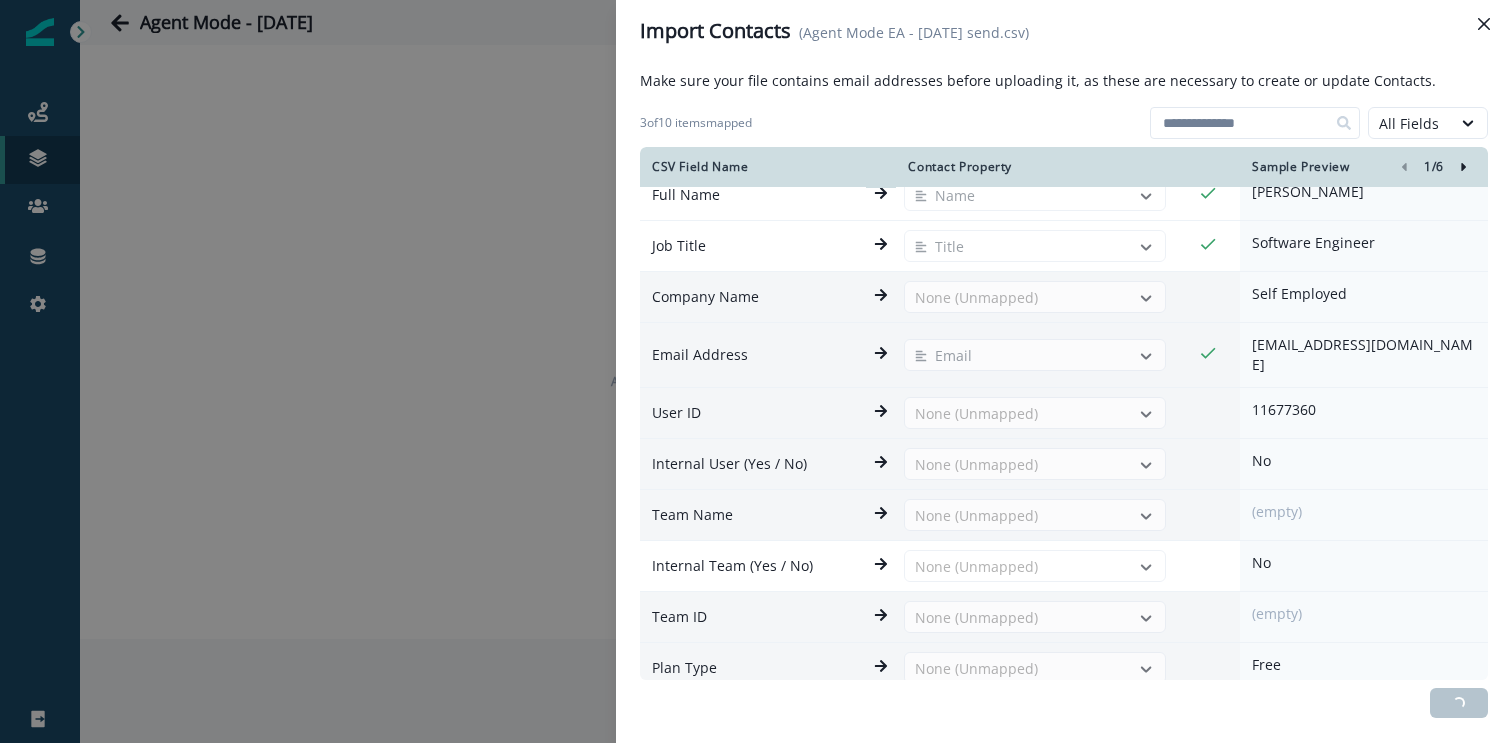 scroll, scrollTop: 0, scrollLeft: 0, axis: both 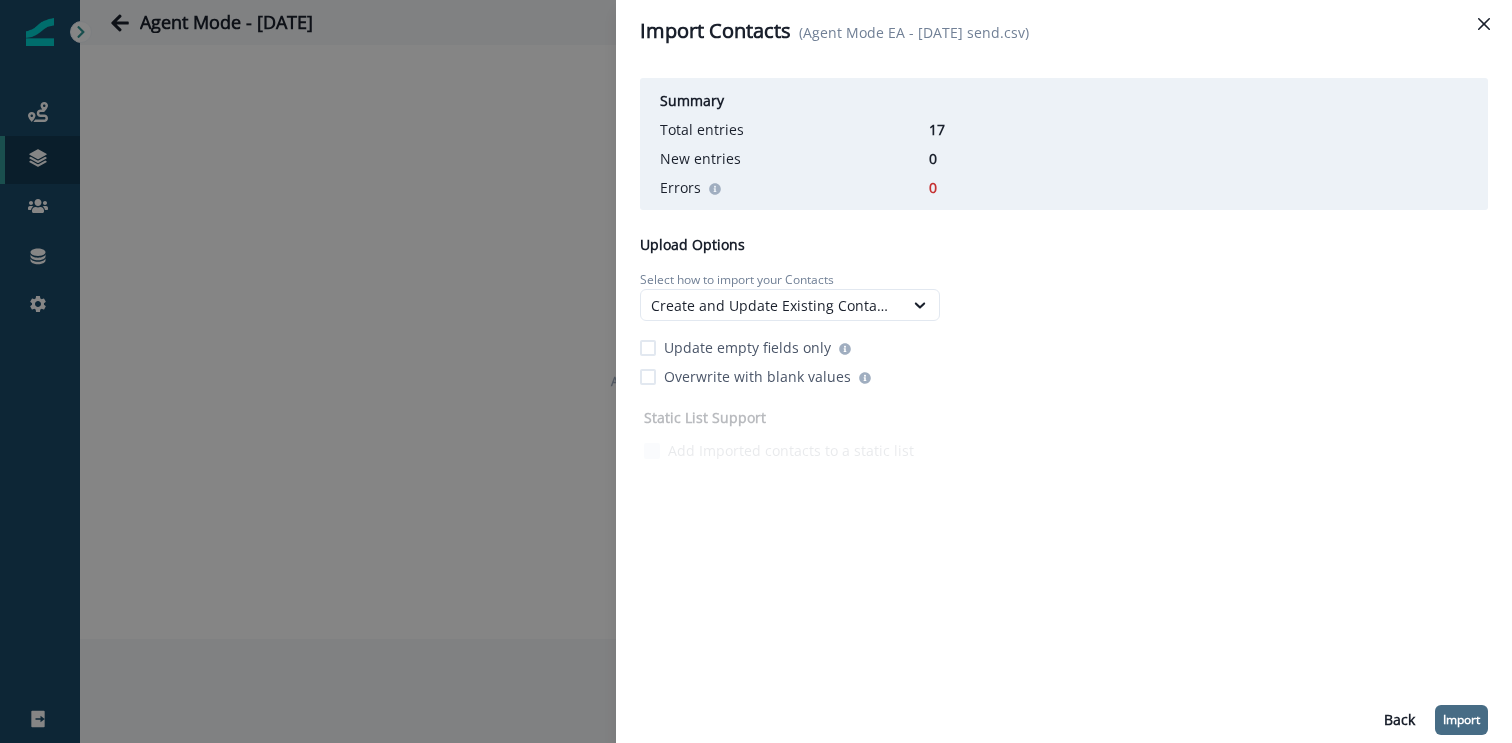 click on "Import" at bounding box center (1461, 720) 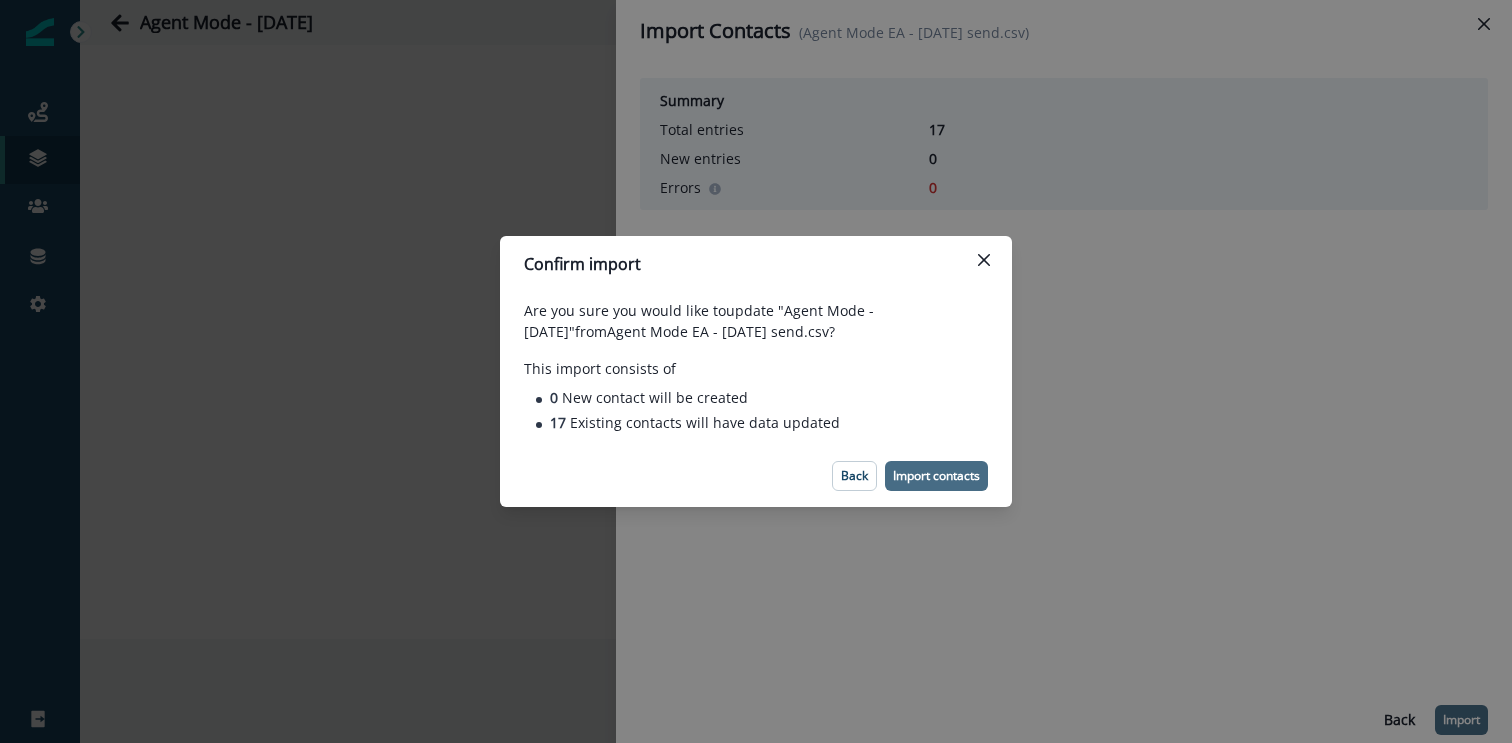 click on "Import contacts" at bounding box center (936, 476) 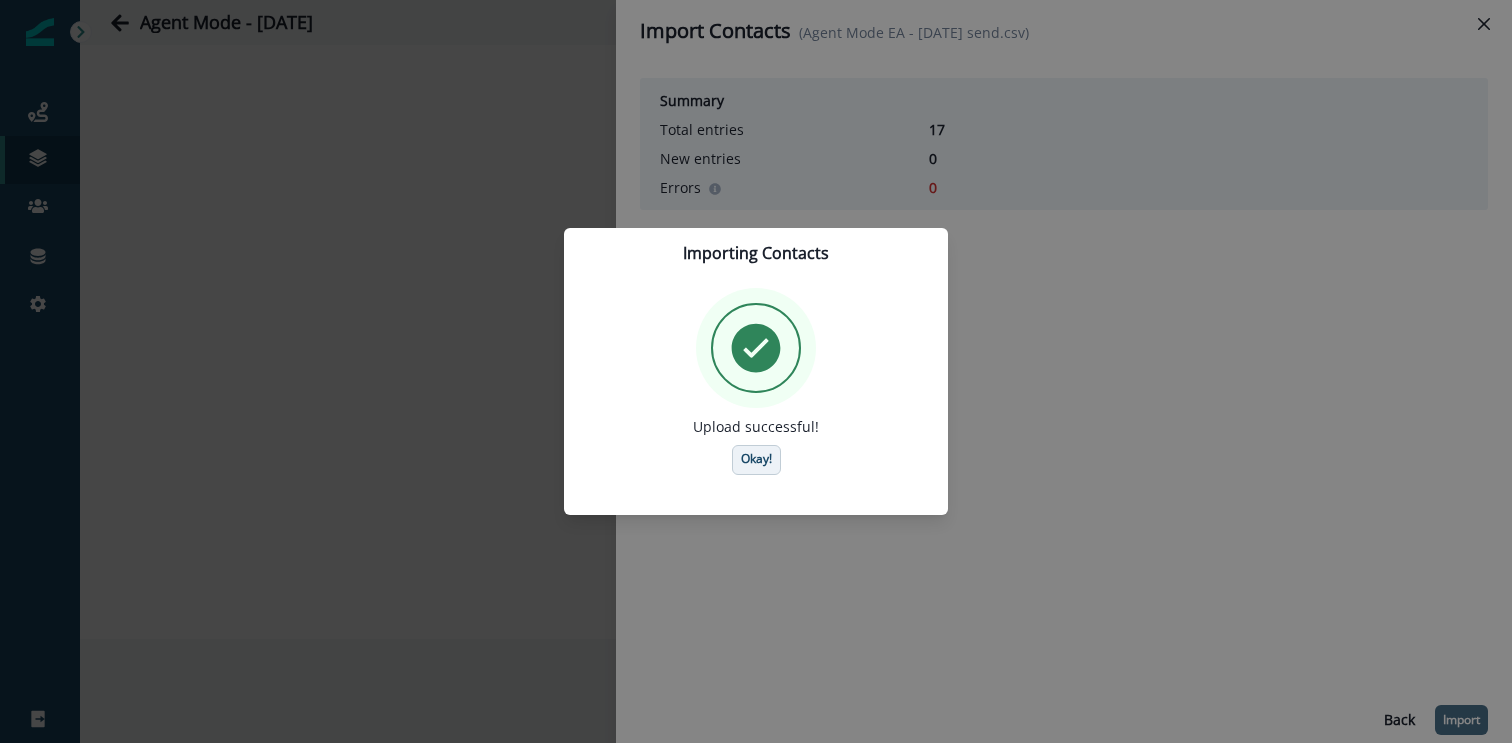 click on "Okay!" at bounding box center [756, 460] 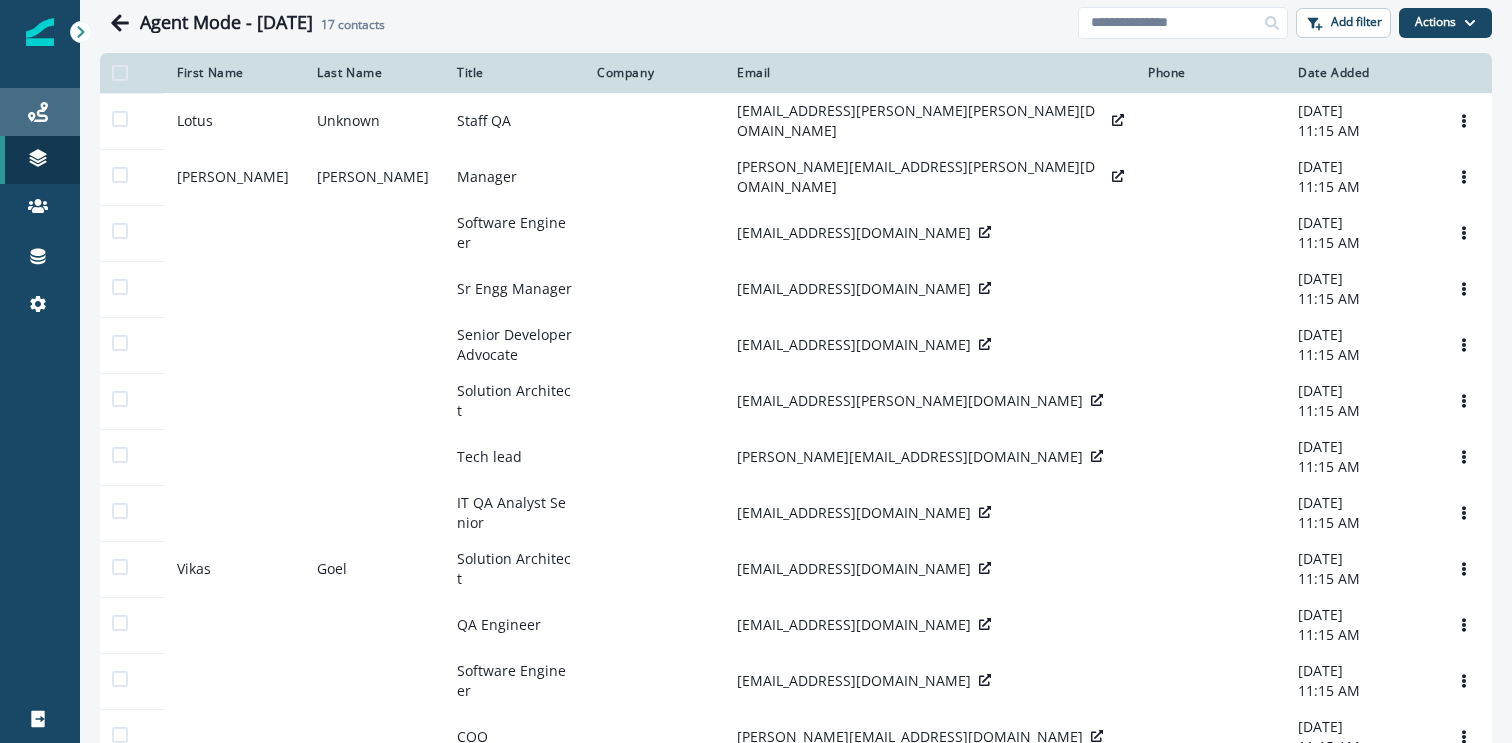 click on "Journeys" at bounding box center (40, 112) 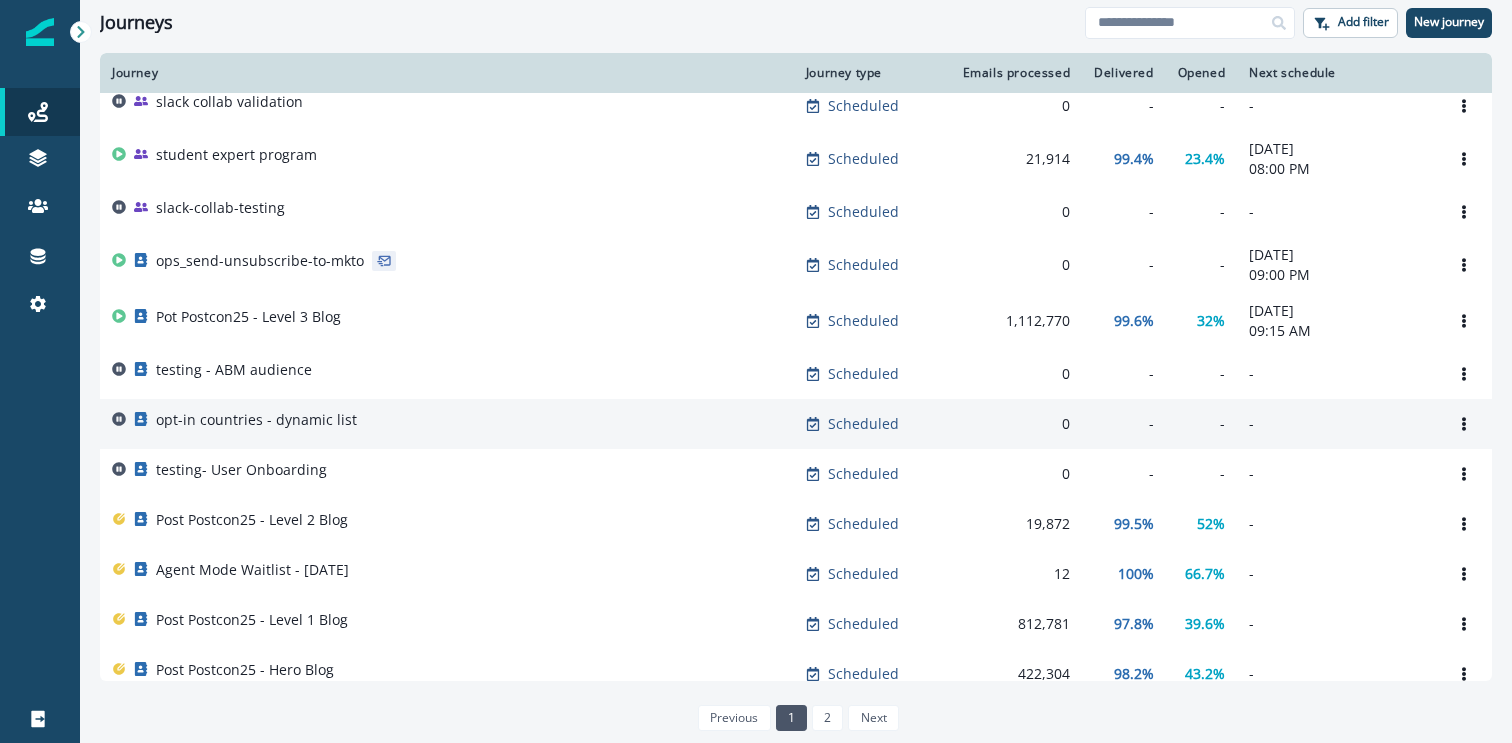 scroll, scrollTop: 68, scrollLeft: 0, axis: vertical 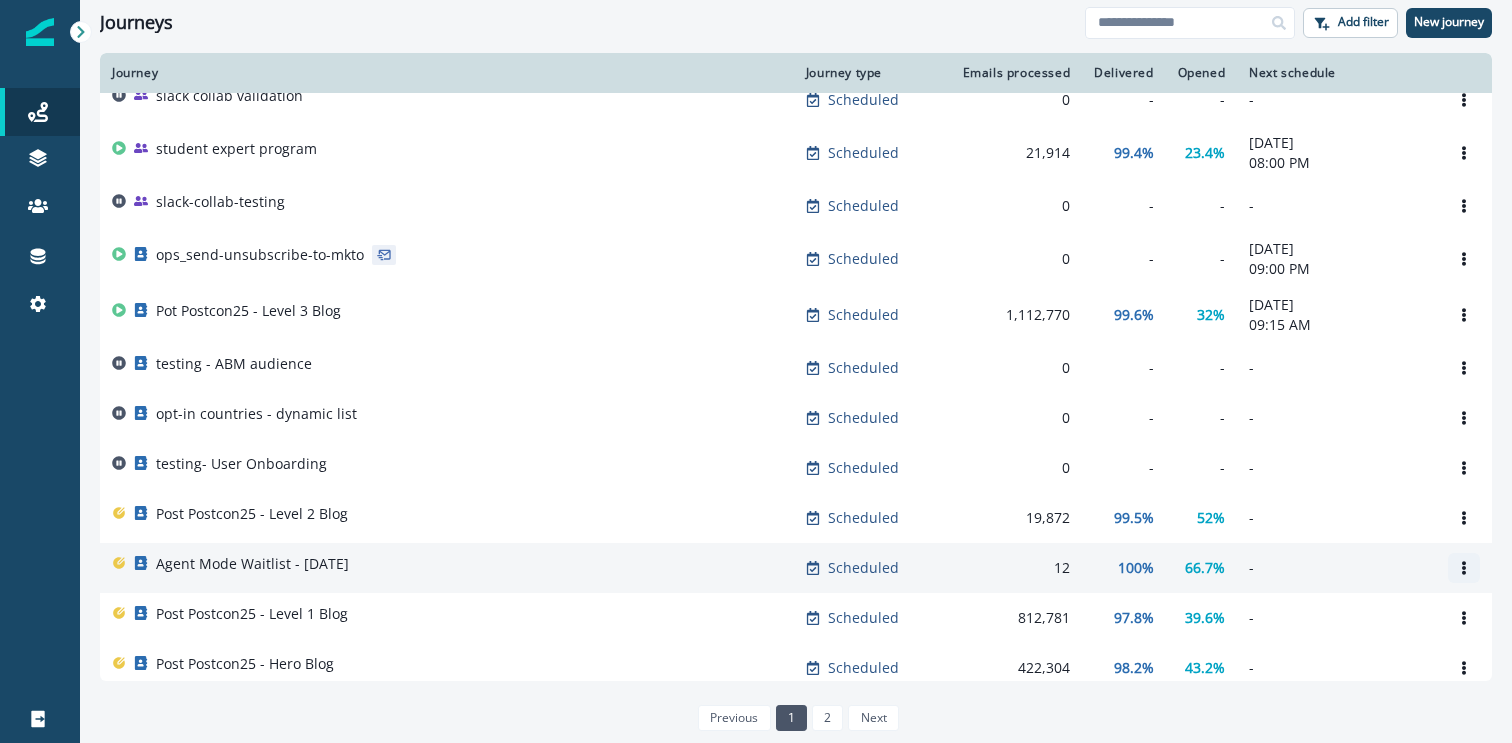 click 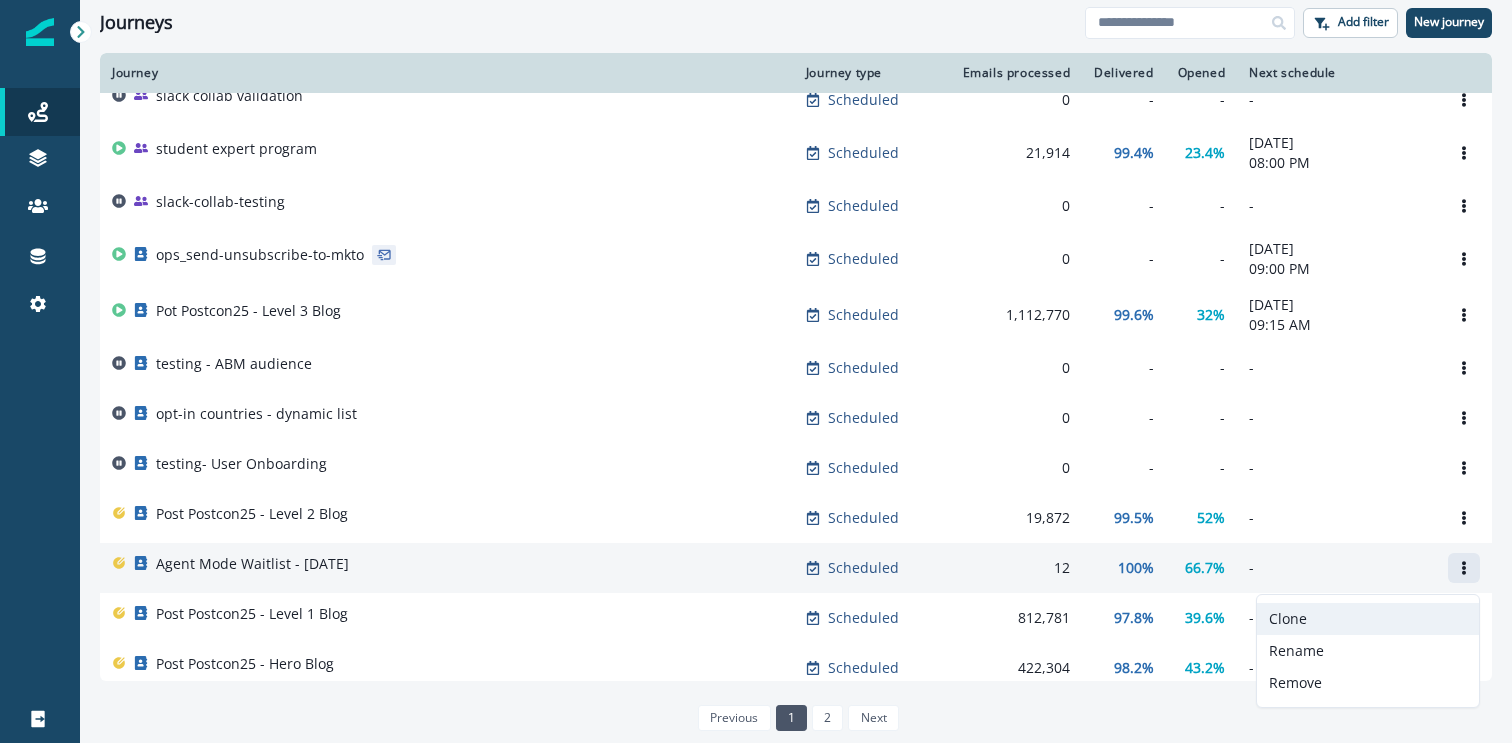 click on "Clone" at bounding box center [1368, 619] 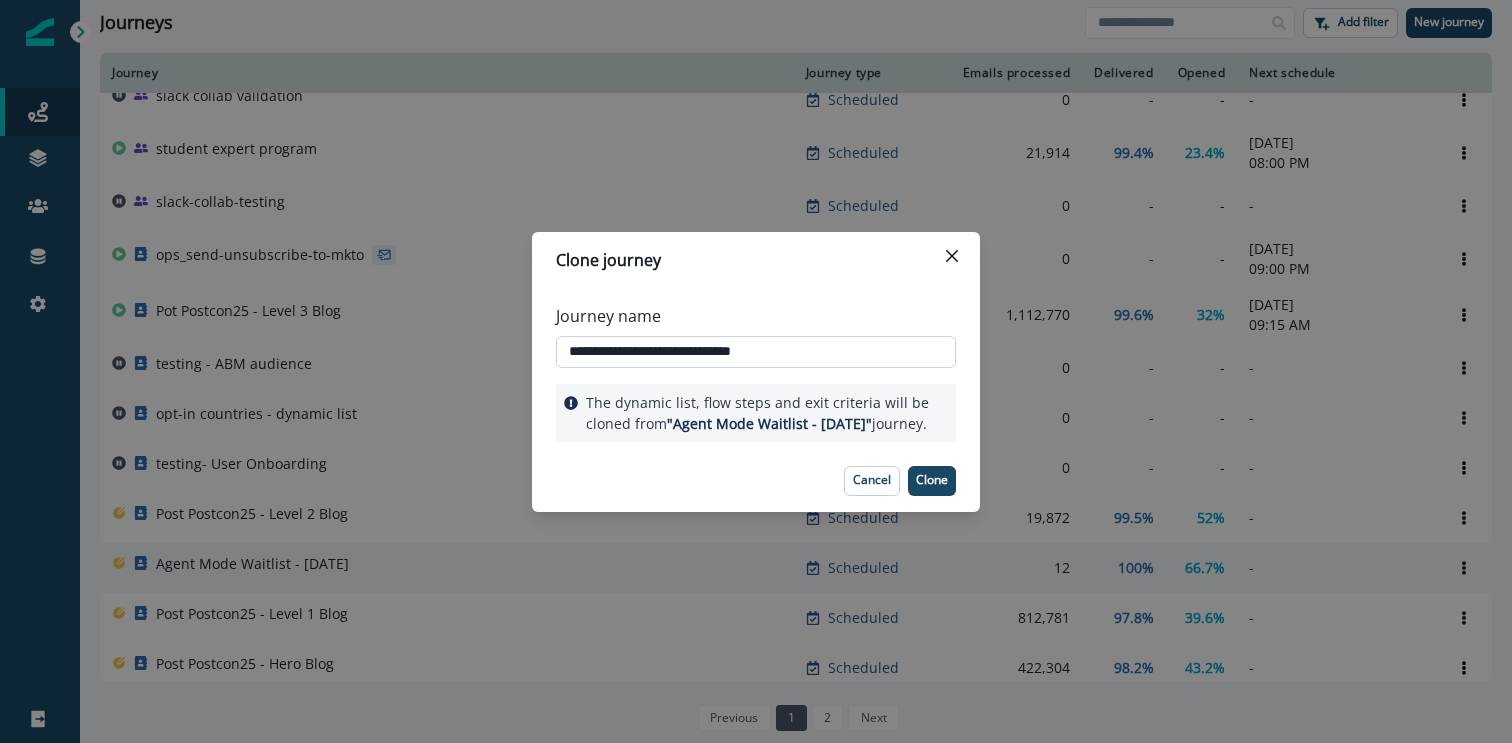 type on "**********" 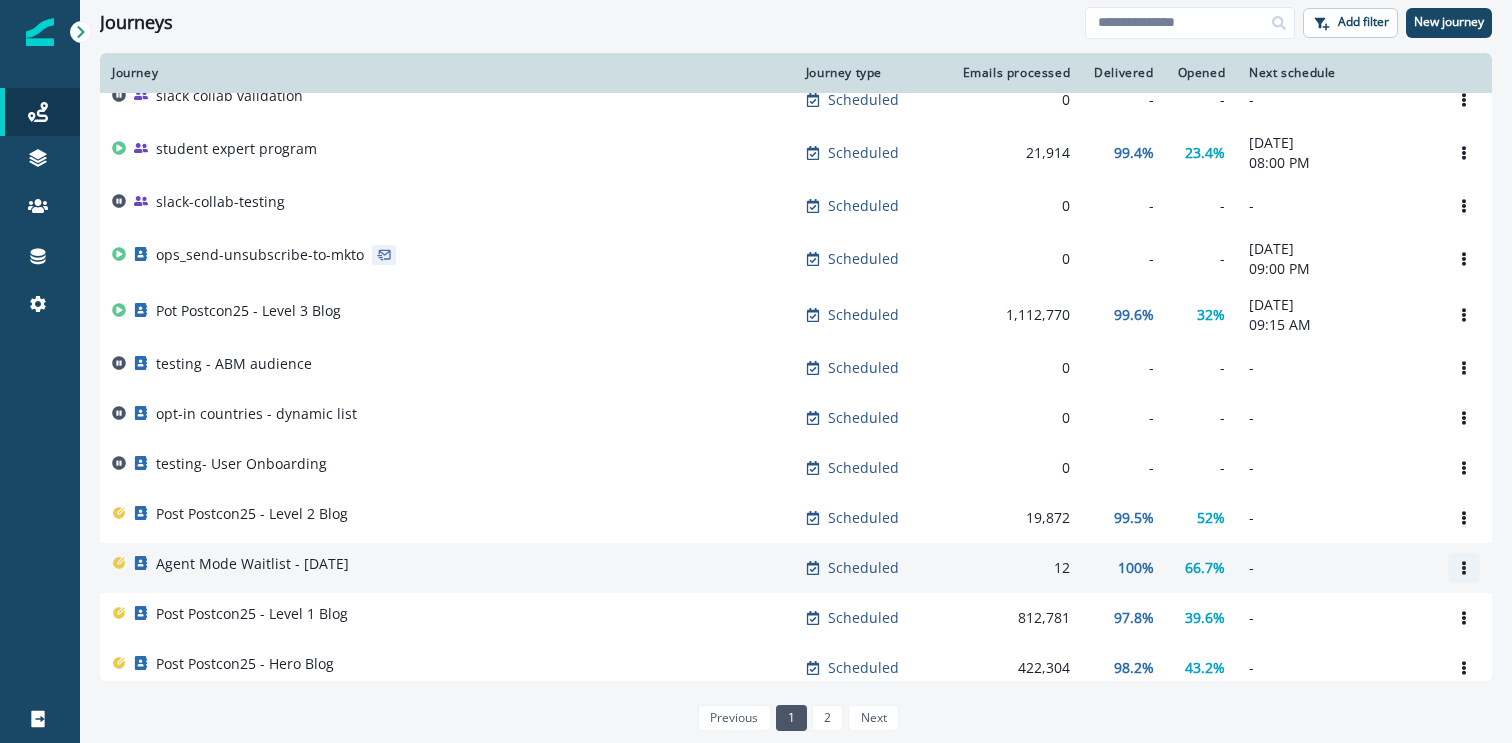 click 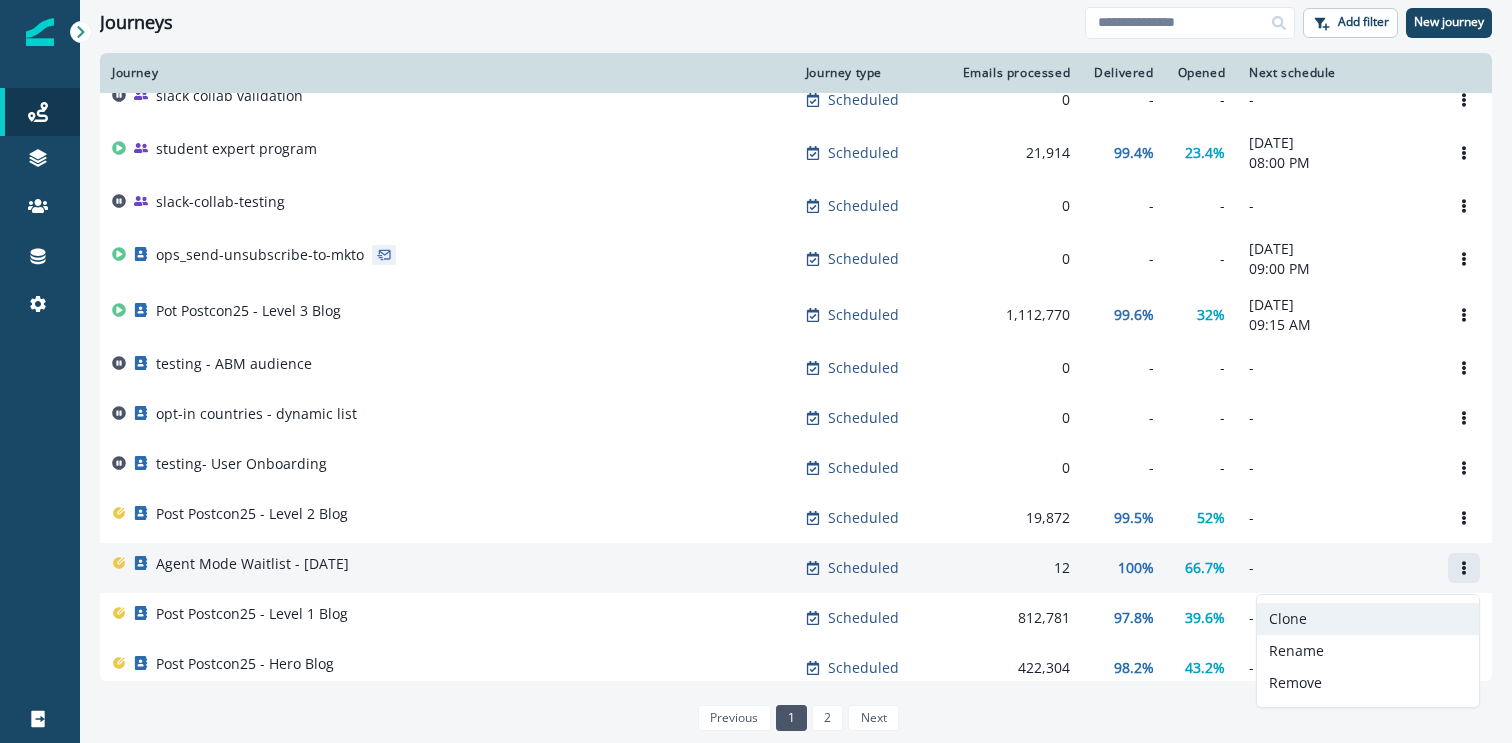 click on "Clone" at bounding box center (1368, 619) 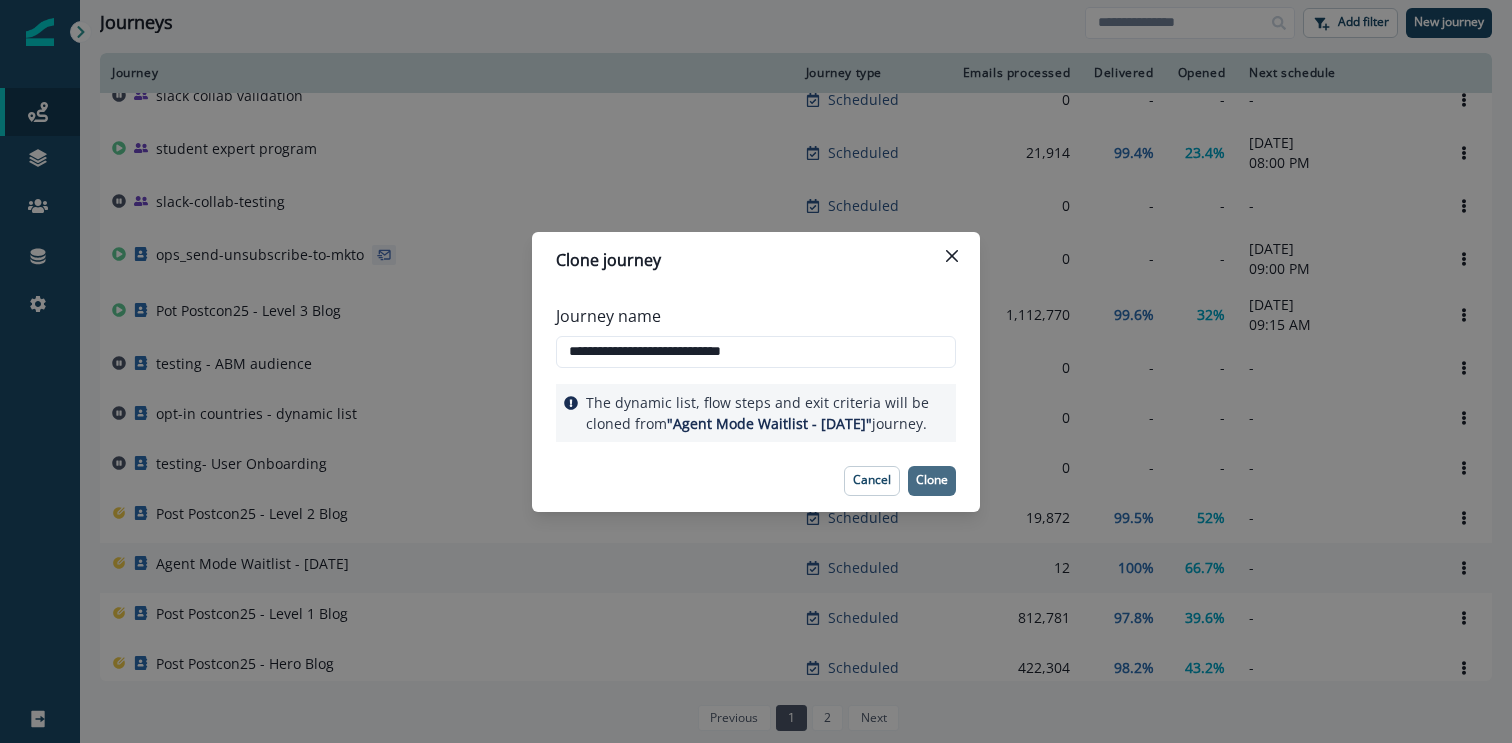 type on "**********" 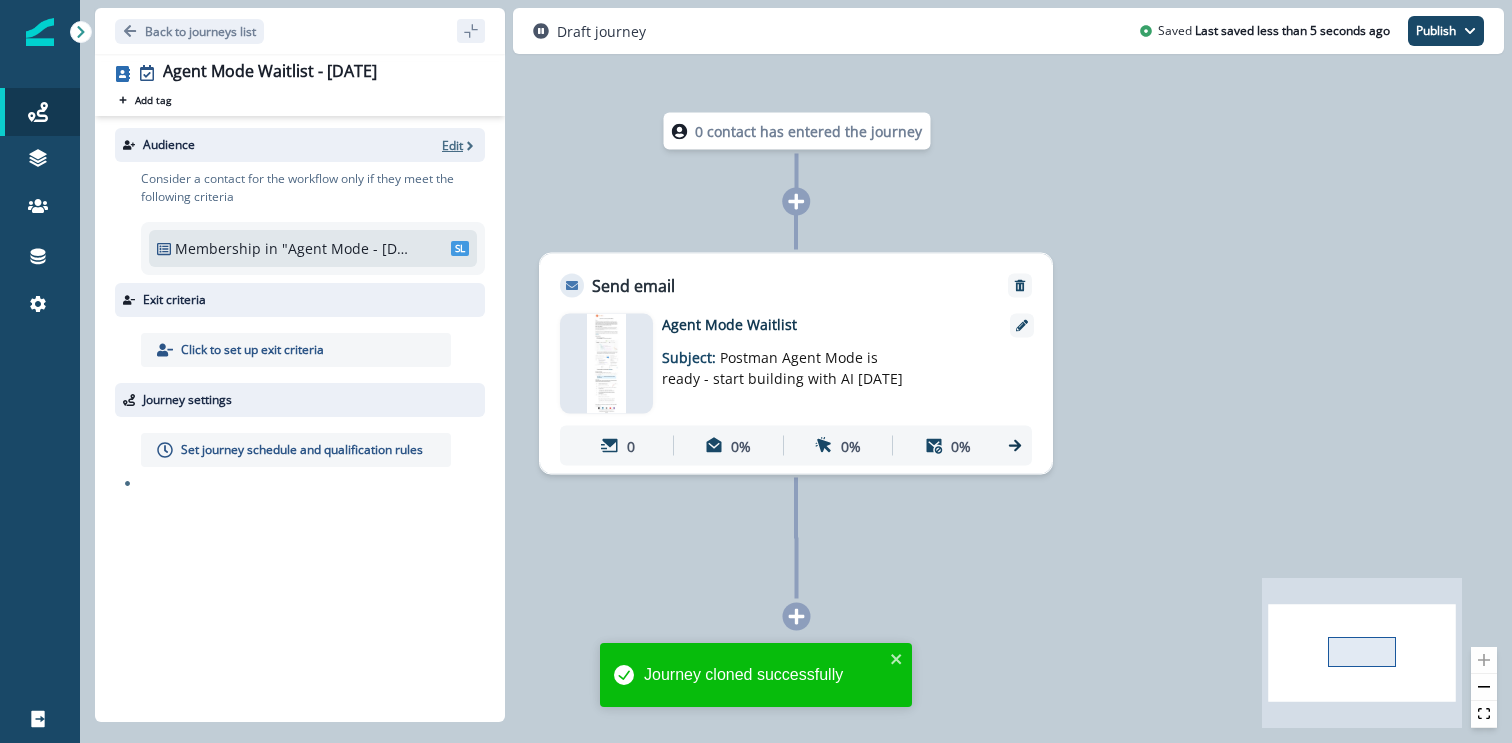 click on "Edit" at bounding box center [452, 145] 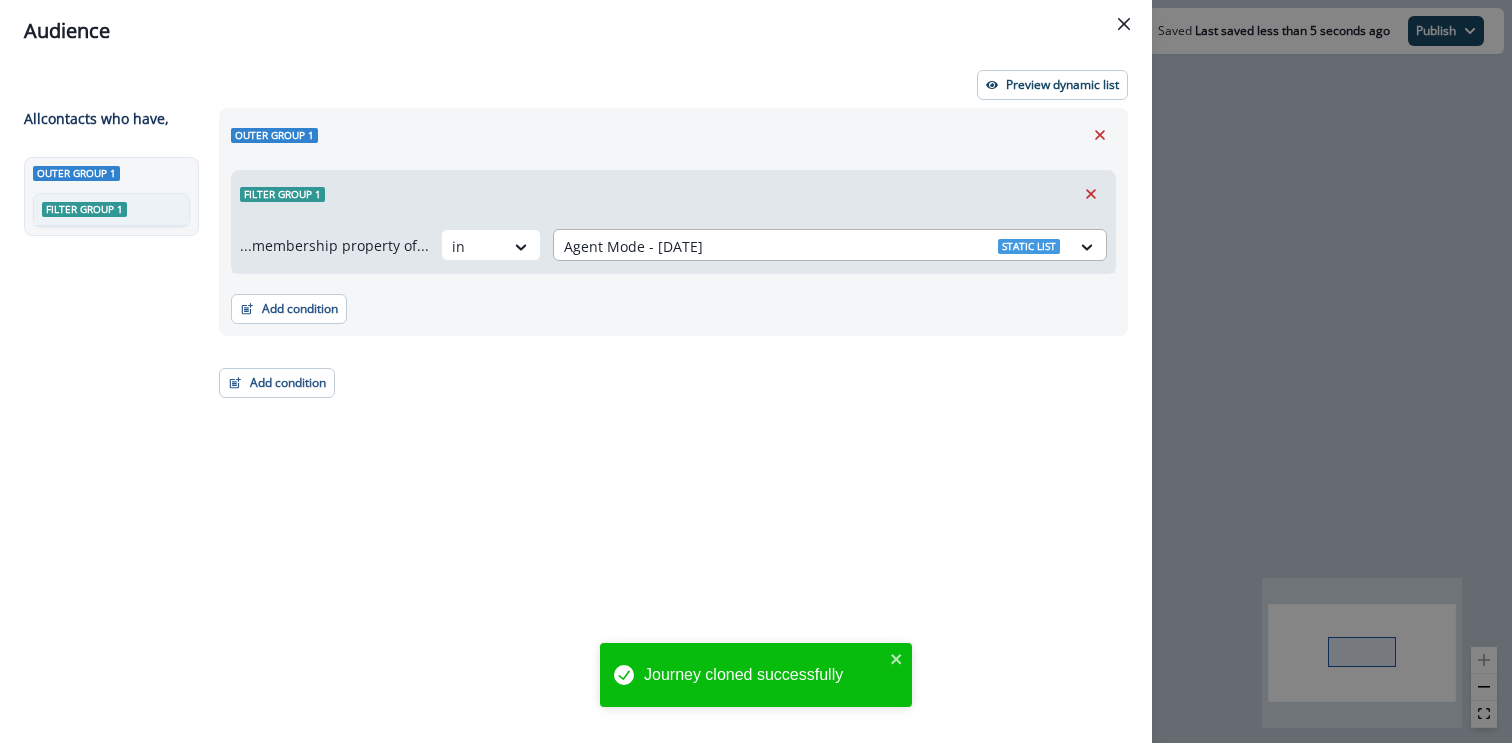 click at bounding box center (812, 246) 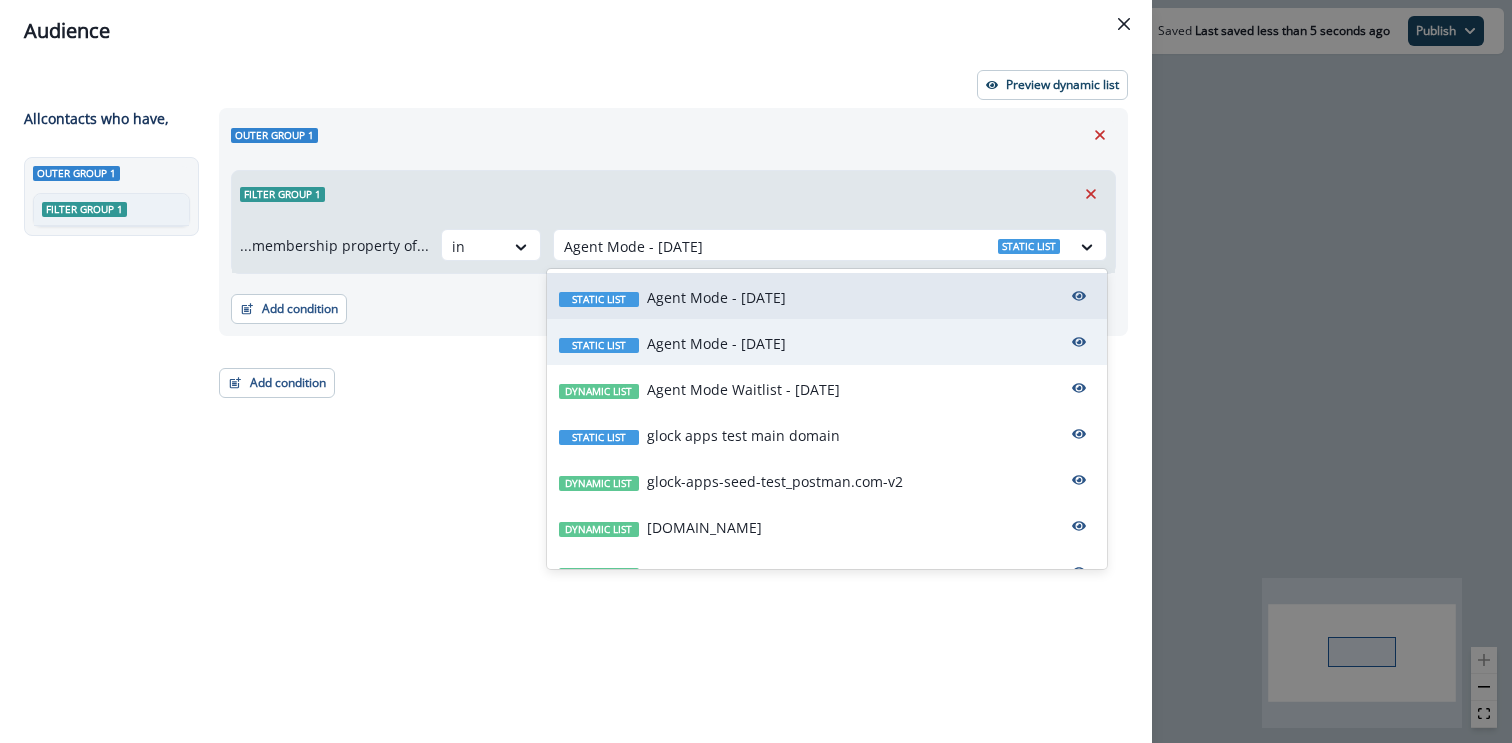 click on "Agent Mode - [DATE]" at bounding box center (716, 343) 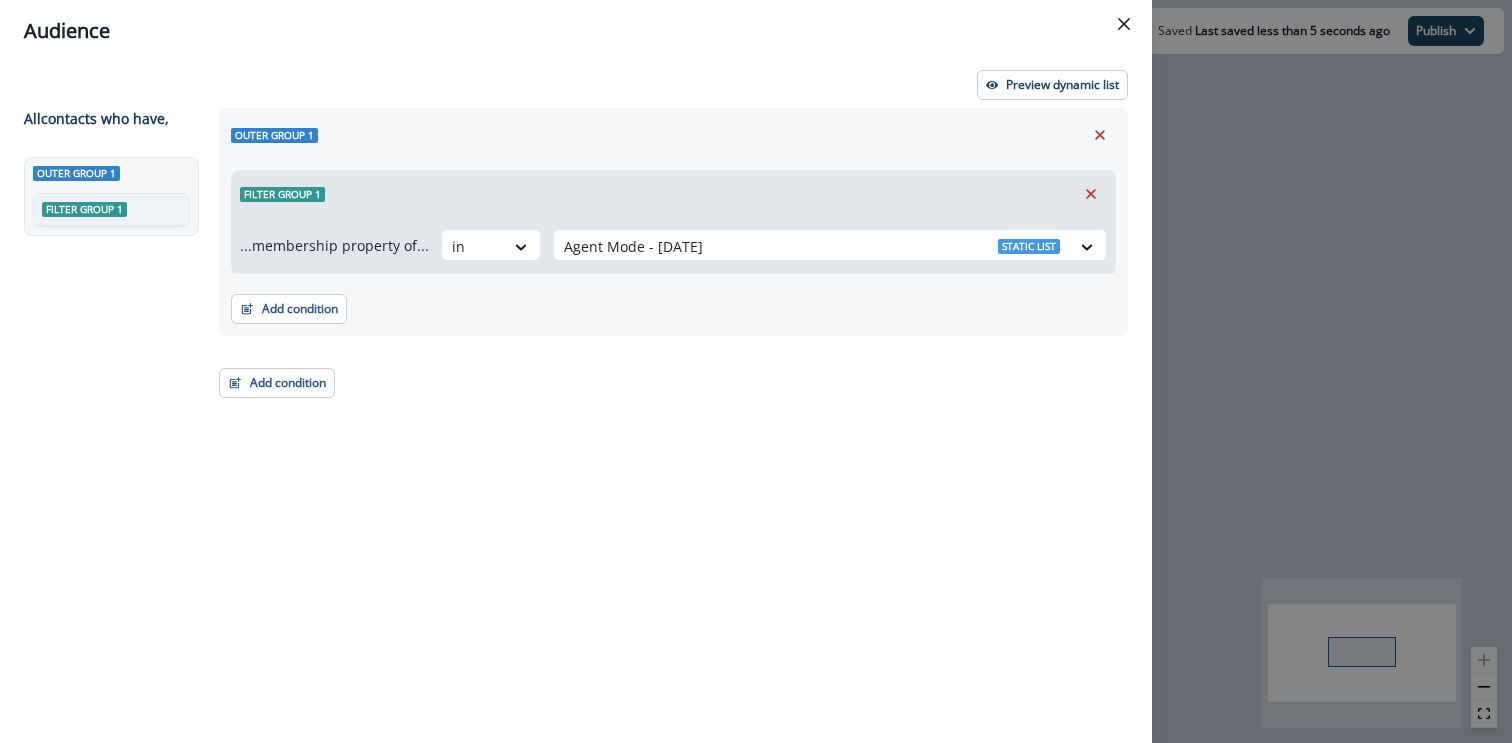 click on "Outer group 1" at bounding box center (673, 135) 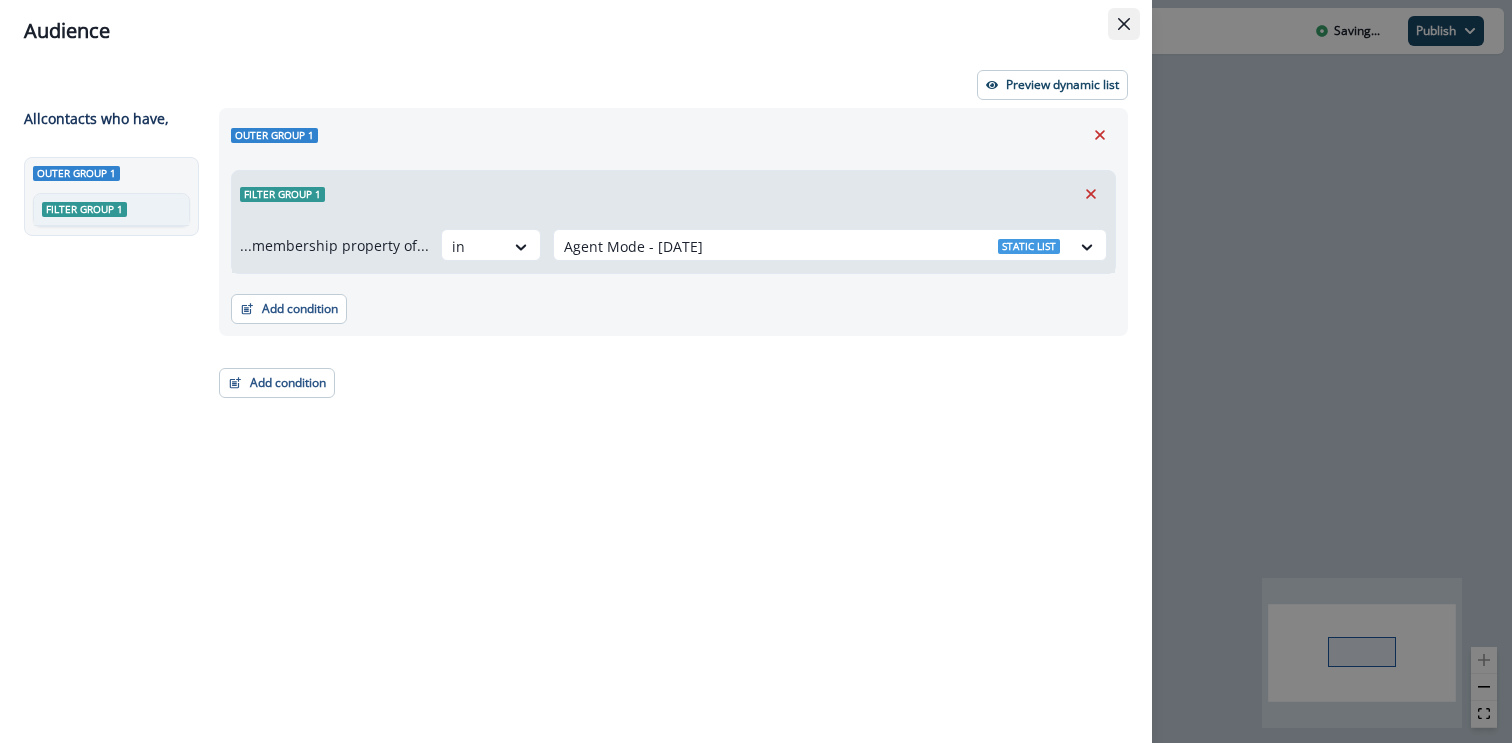 click 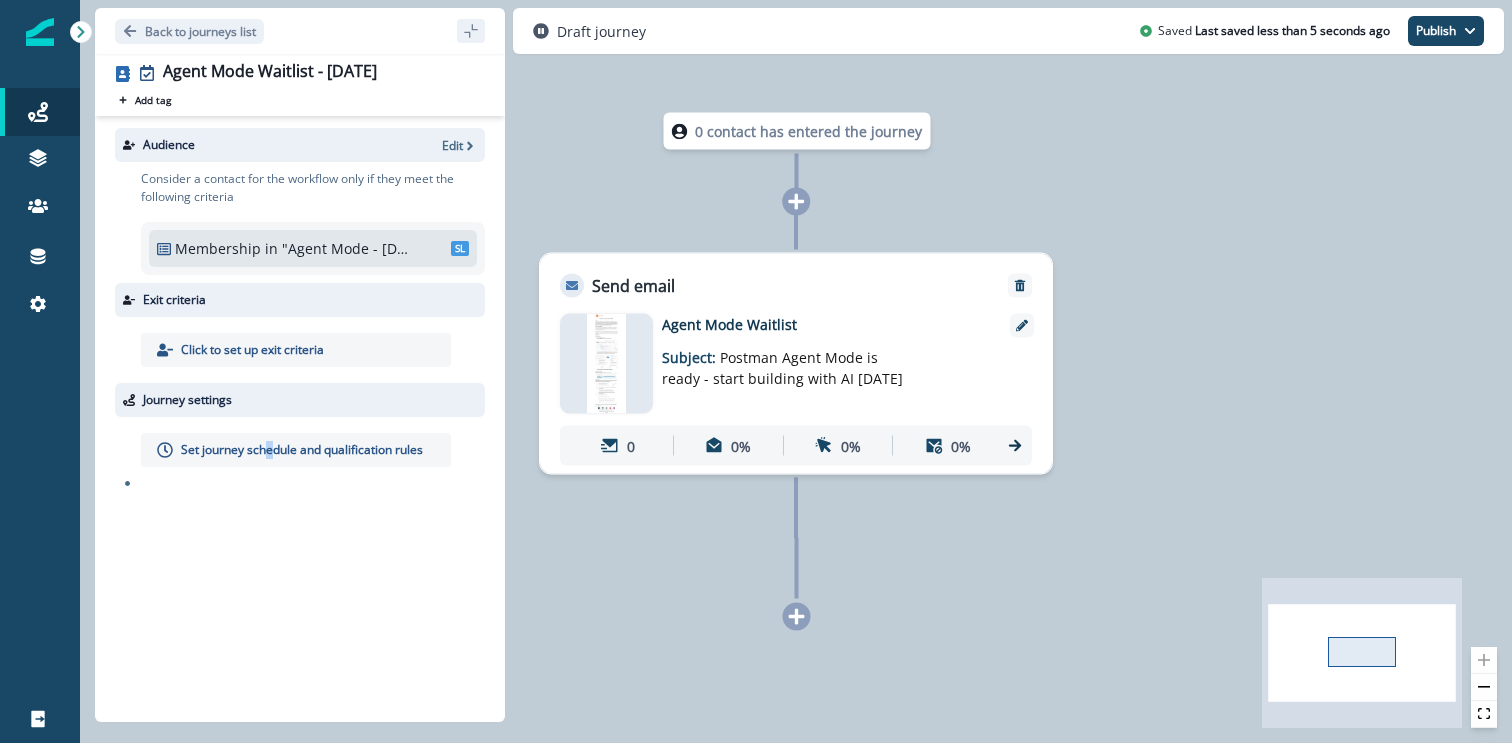 click on "Set journey schedule and qualification rules" at bounding box center [302, 450] 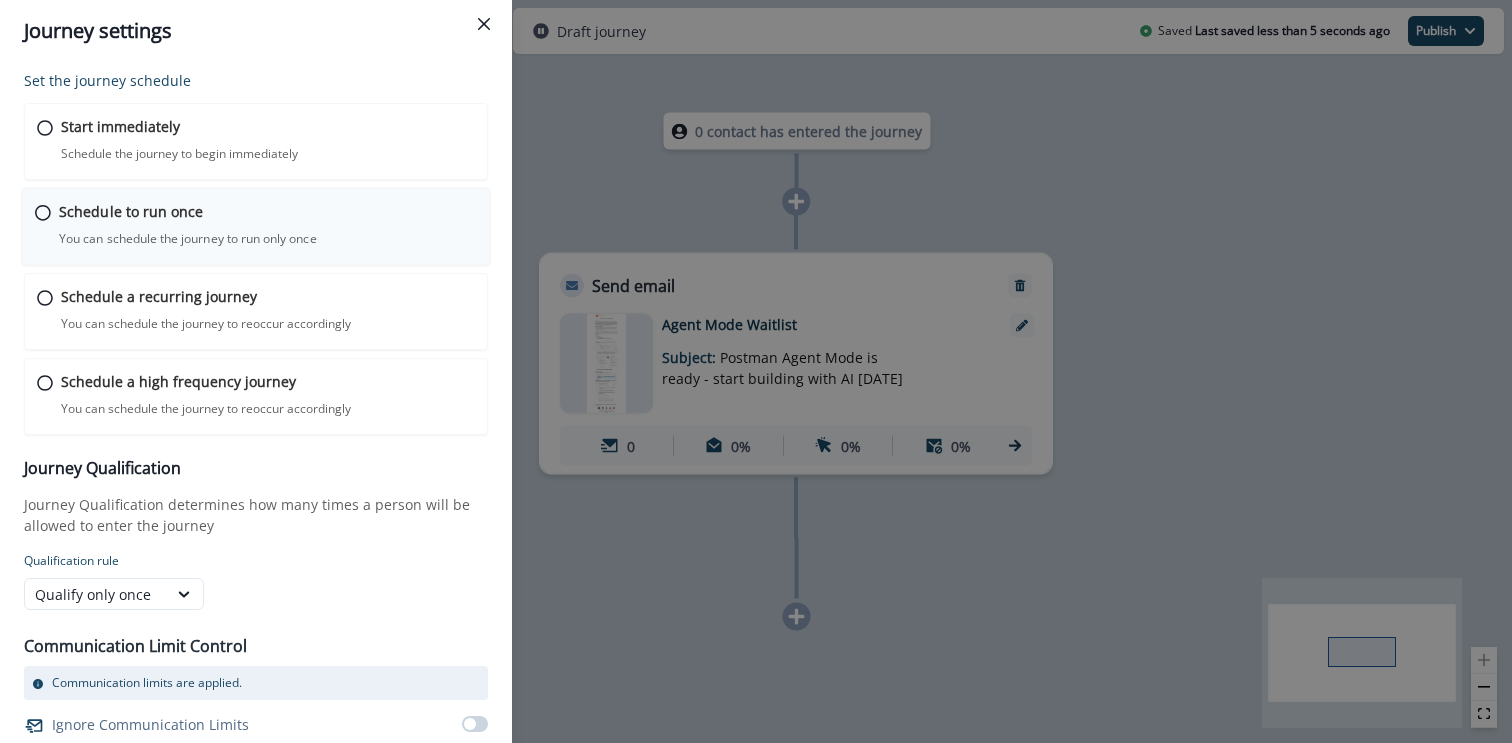 click on "You can schedule the journey to run only once" at bounding box center (188, 239) 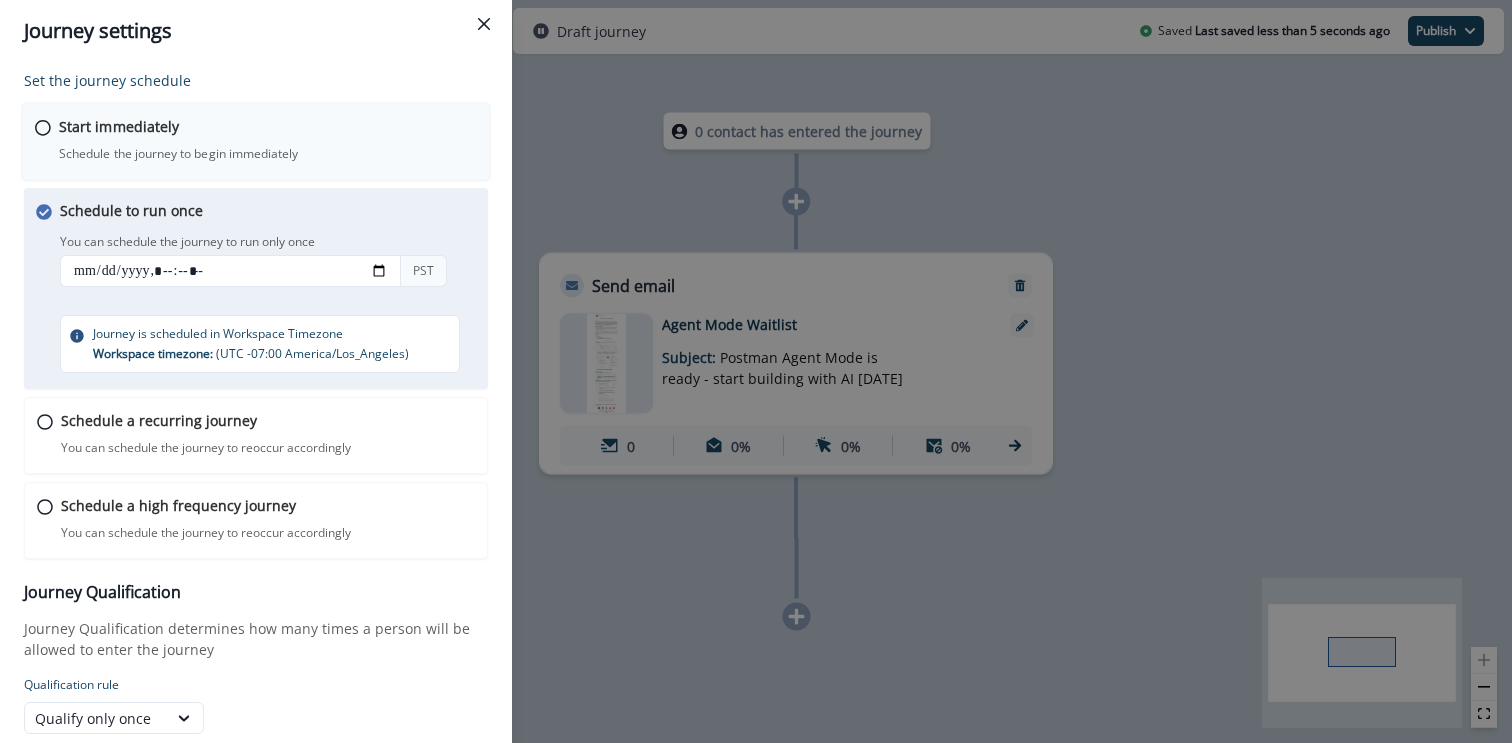 click on "Start immediately" at bounding box center (119, 126) 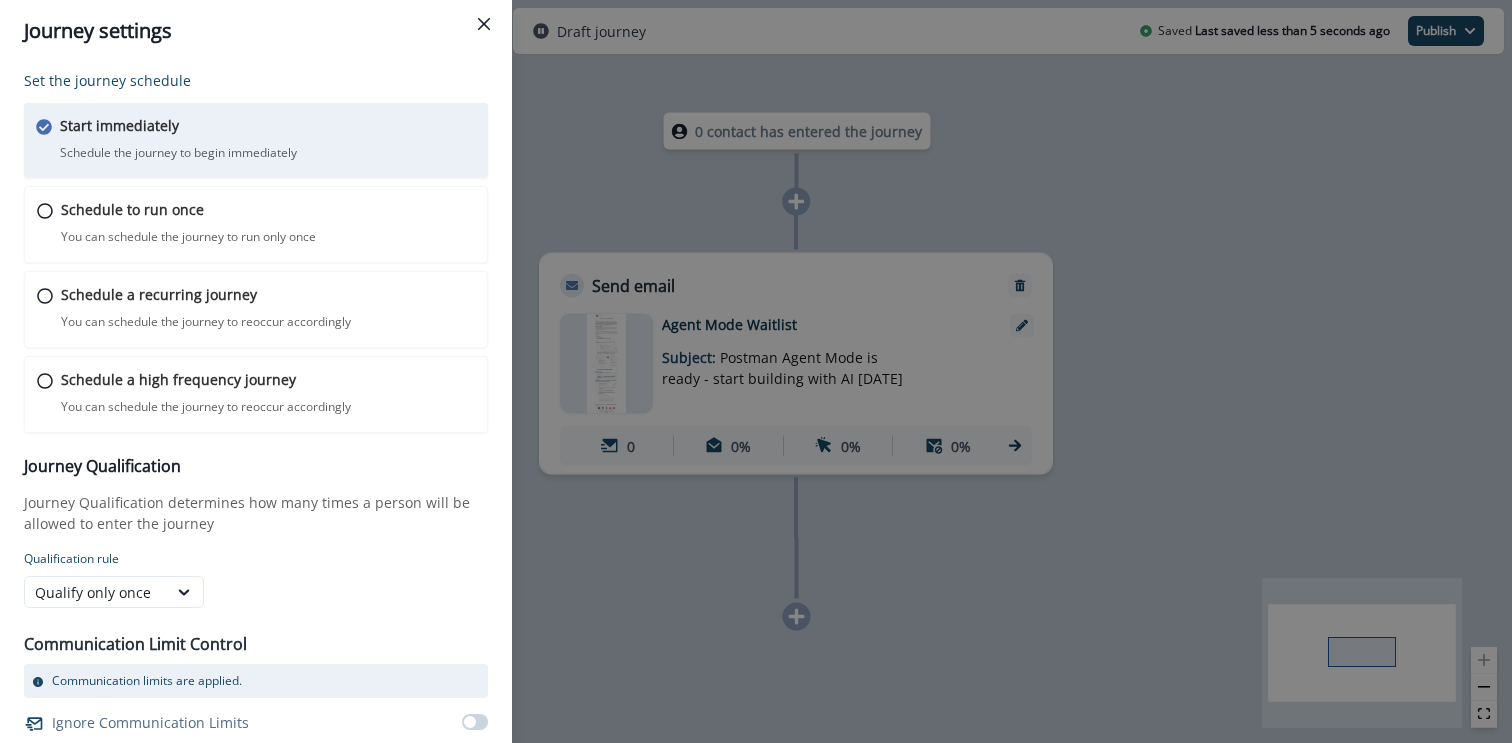 click on "Journey settings" at bounding box center [256, 31] 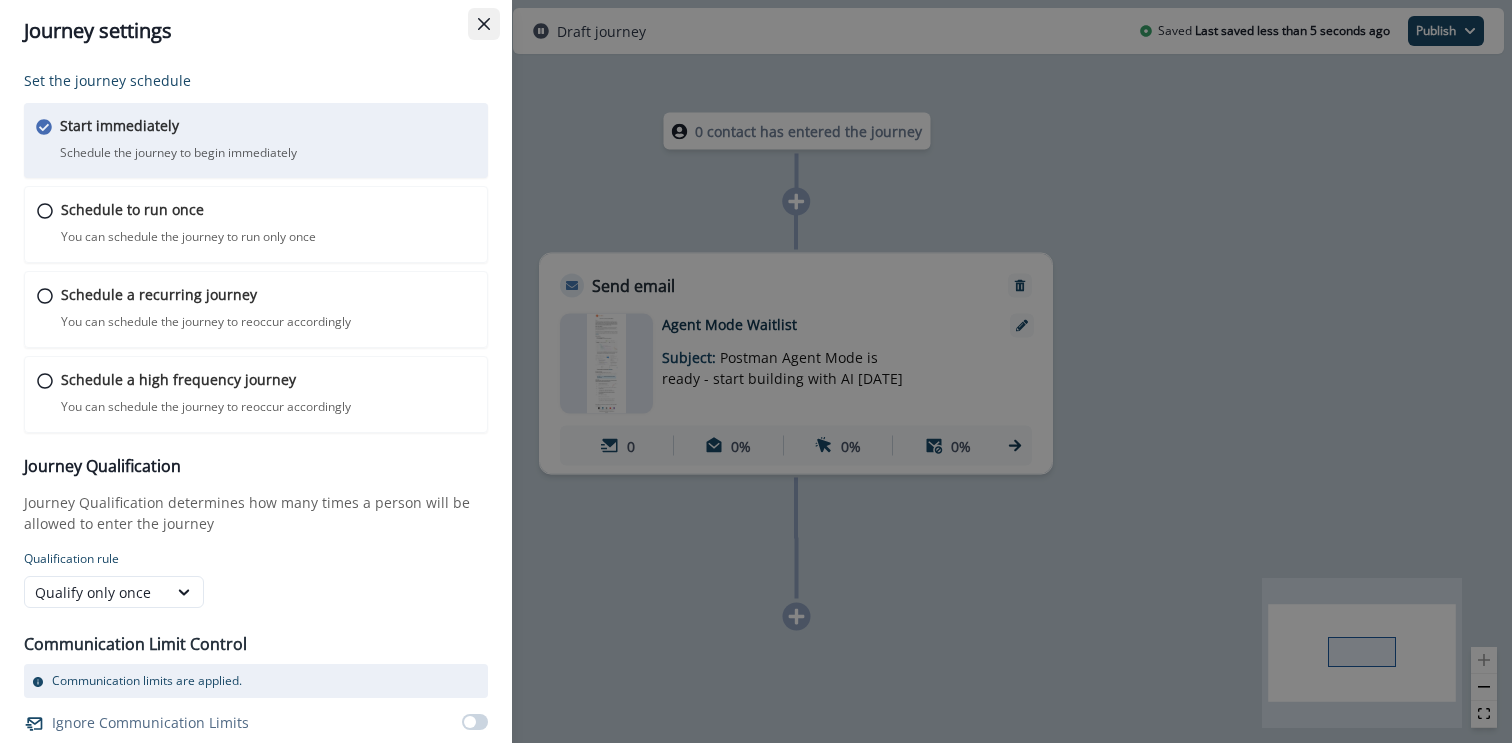 click at bounding box center (484, 24) 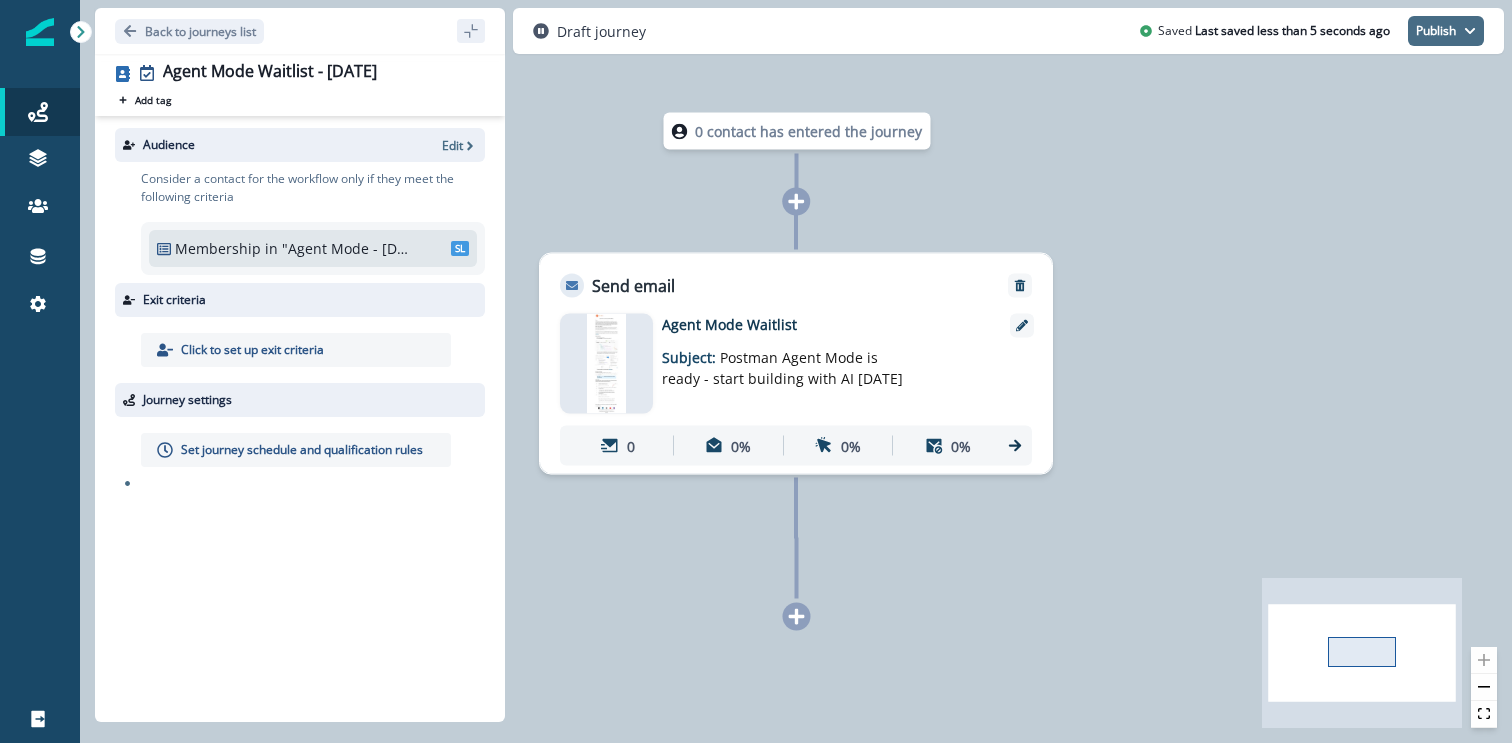 click on "Publish" at bounding box center (1446, 31) 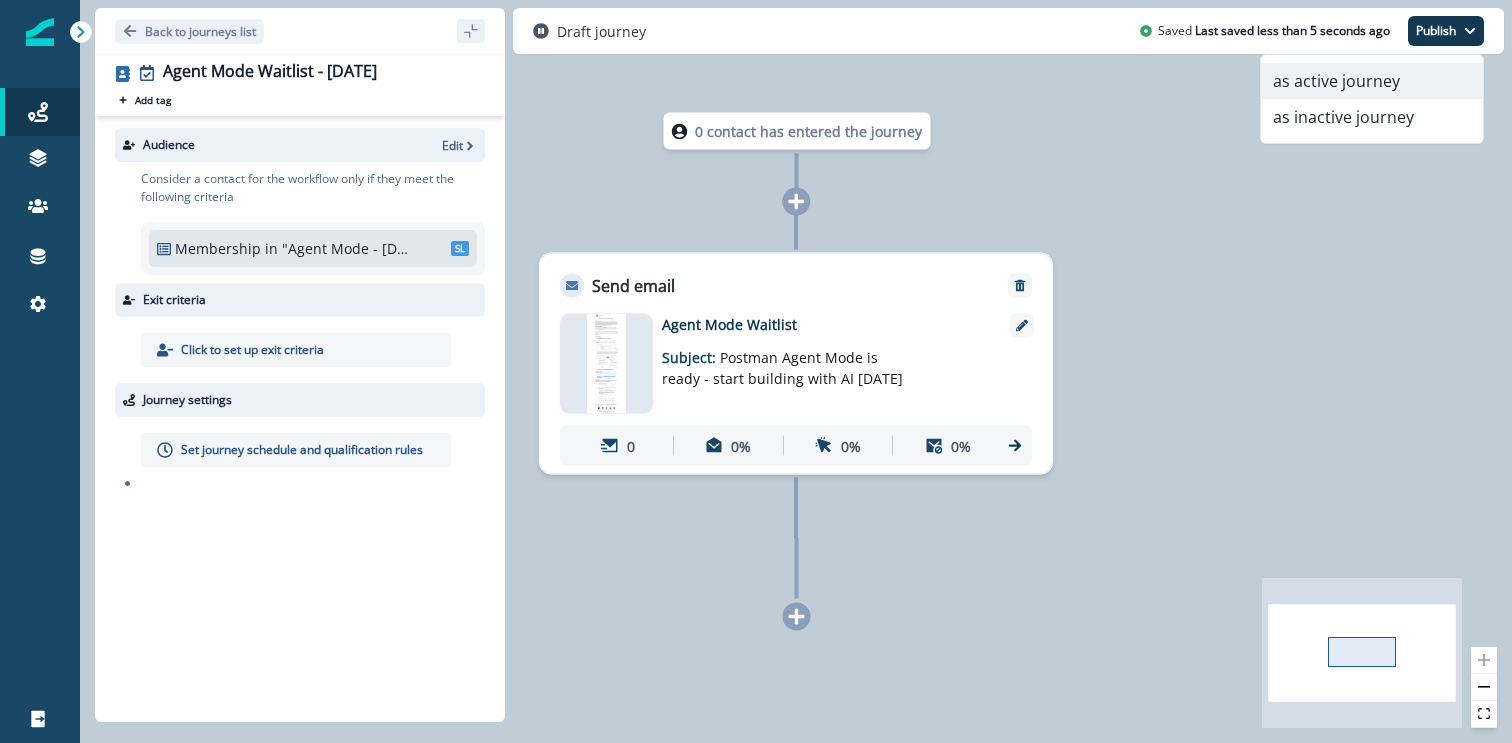 click on "as active journey" at bounding box center [1372, 81] 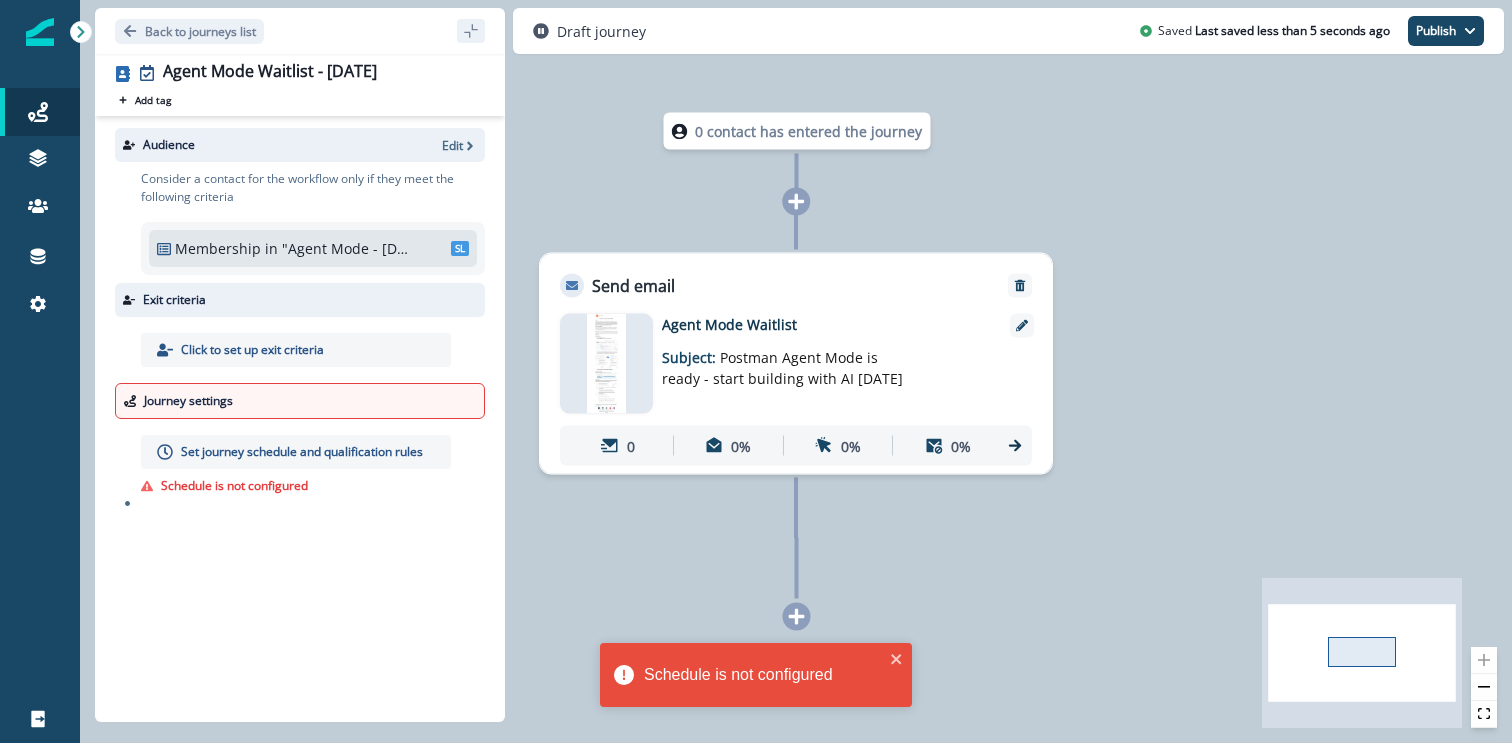 click on "Set journey schedule and qualification rules" at bounding box center (296, 452) 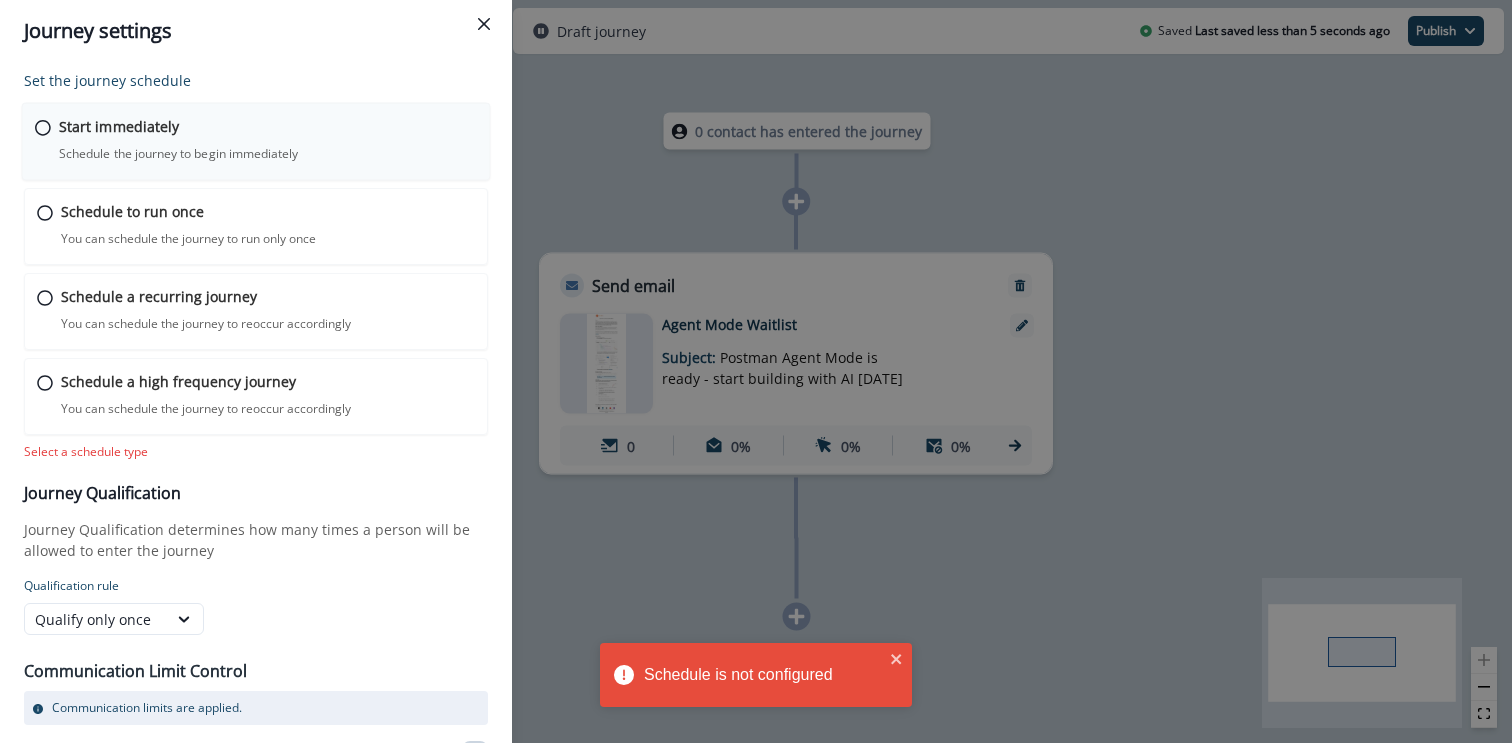 click on "Start immediately Schedule the journey to begin immediately   Journey is scheduled in Workspace Timezone Workspace timezone:   ( UTC -07:00 America/Los_Angeles )" at bounding box center (268, 139) 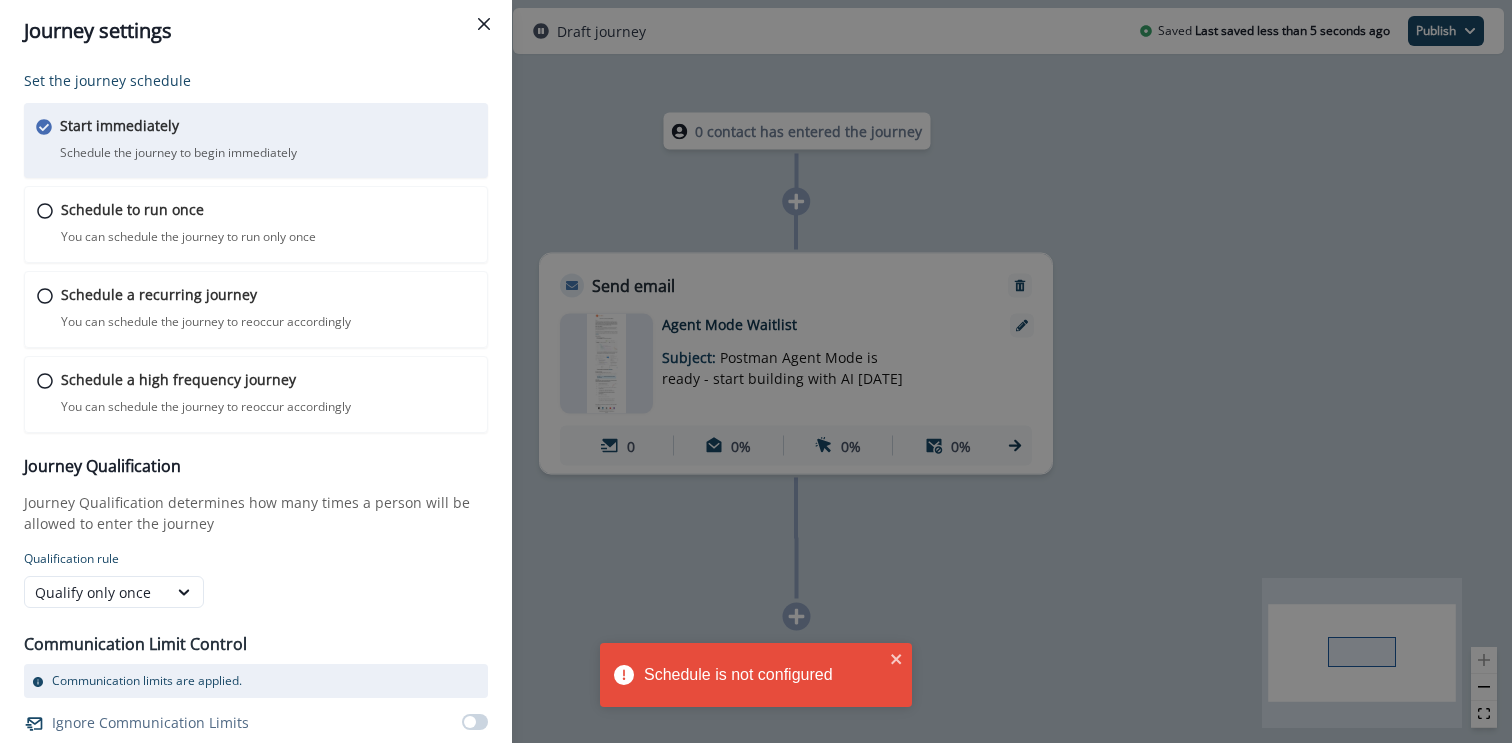 scroll, scrollTop: 41, scrollLeft: 0, axis: vertical 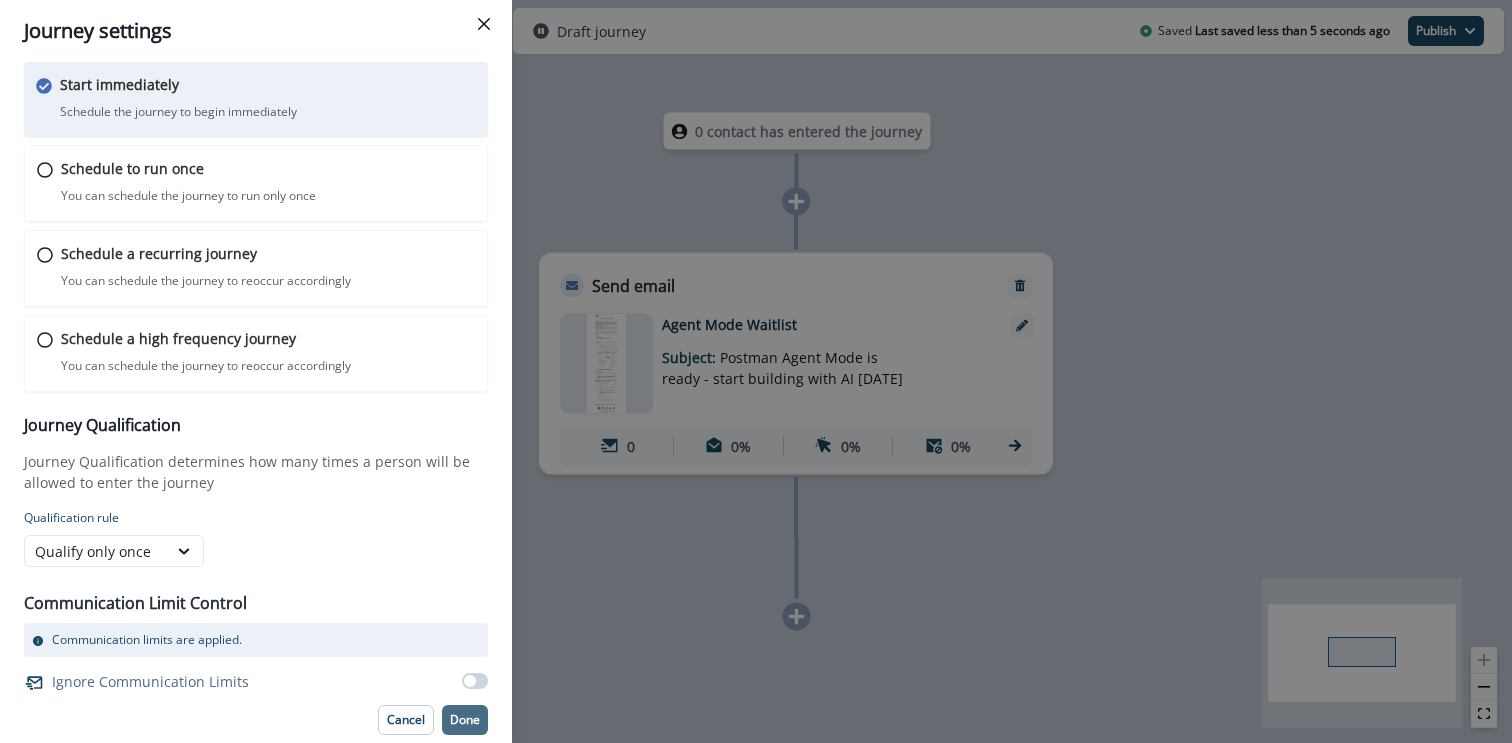 click on "Done" at bounding box center (465, 720) 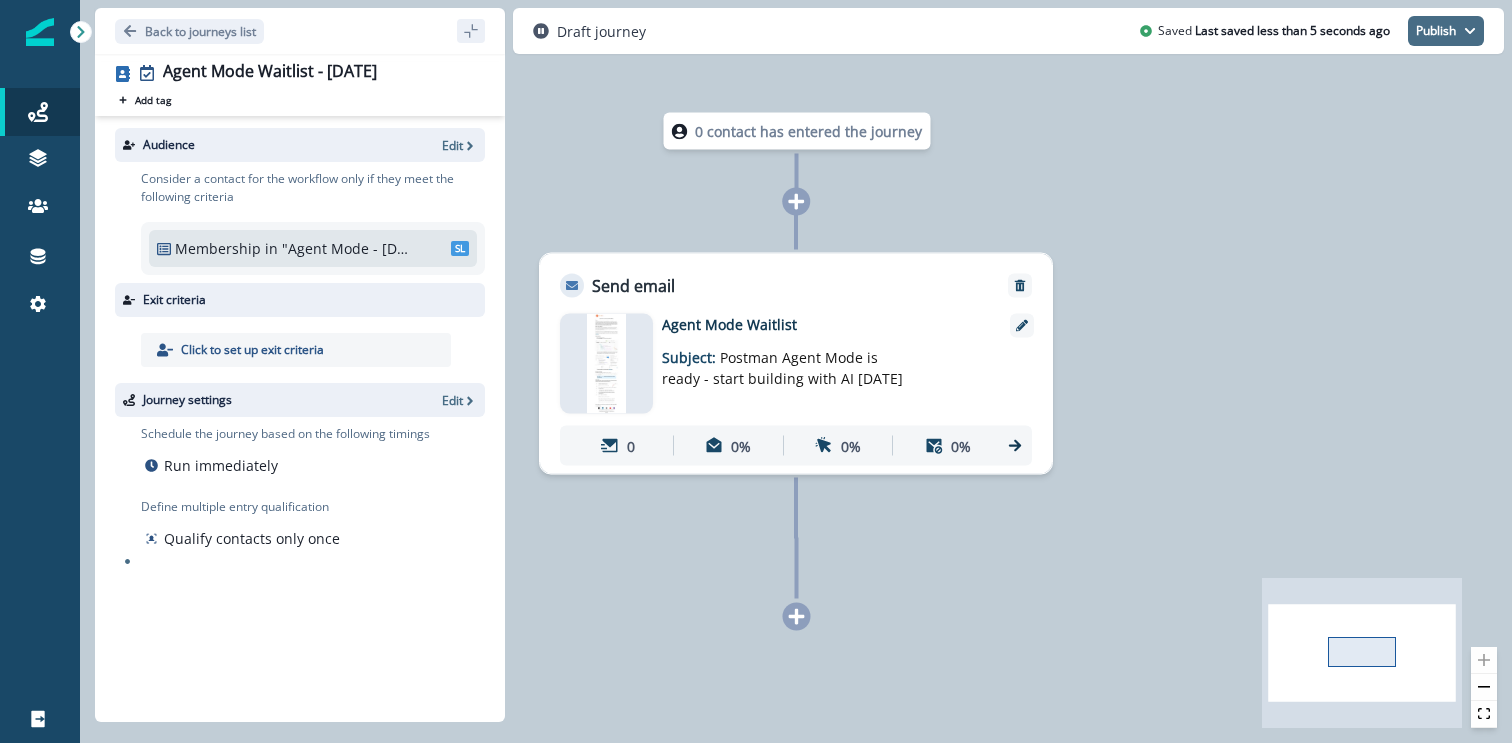 click on "Publish" at bounding box center (1446, 31) 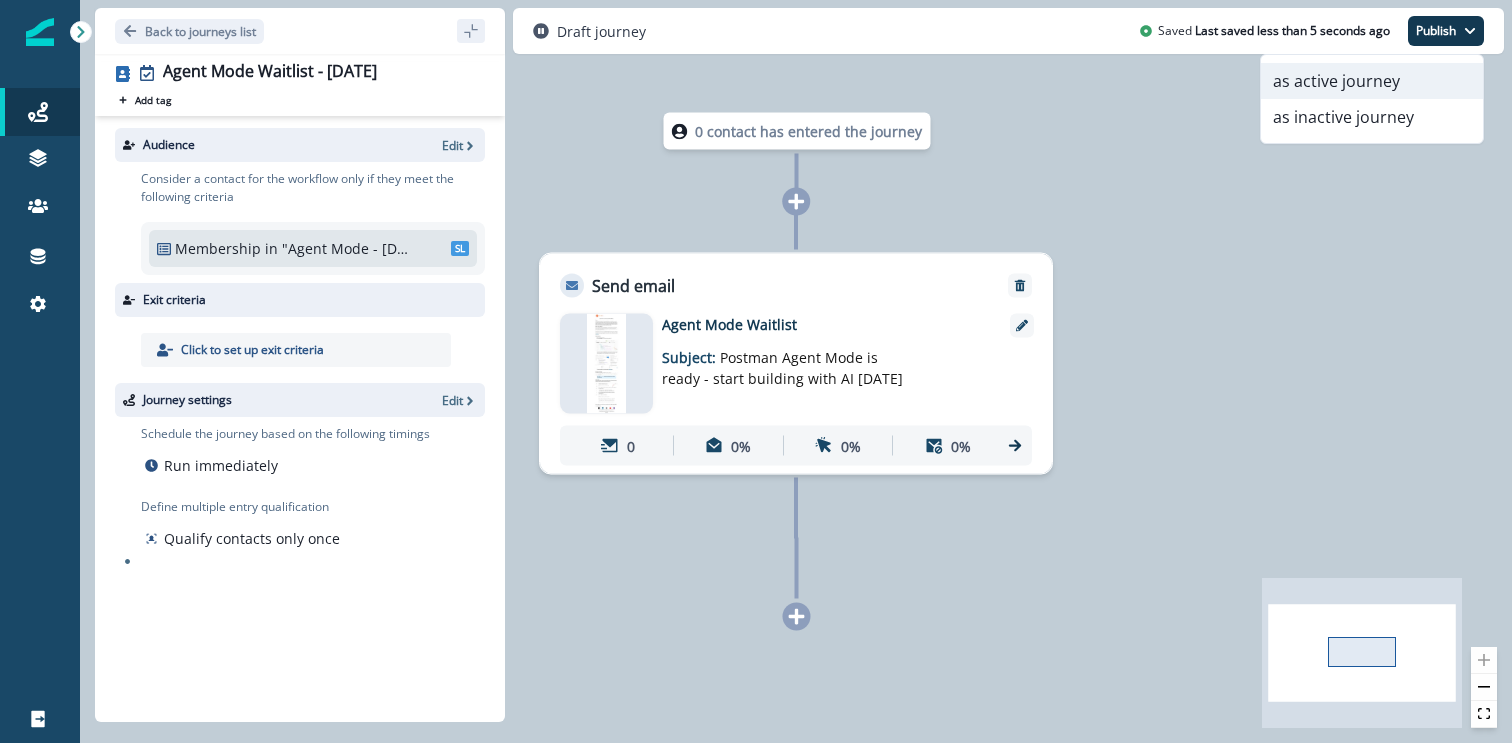 click on "as active journey" at bounding box center [1372, 81] 